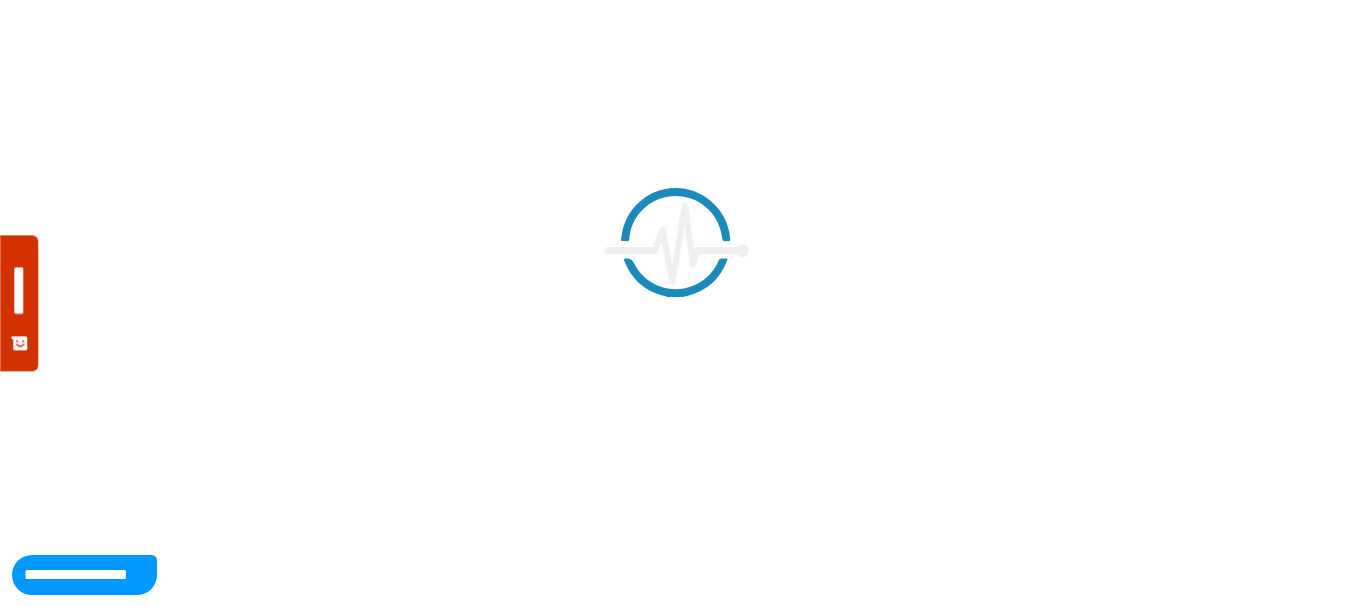 scroll, scrollTop: 0, scrollLeft: 0, axis: both 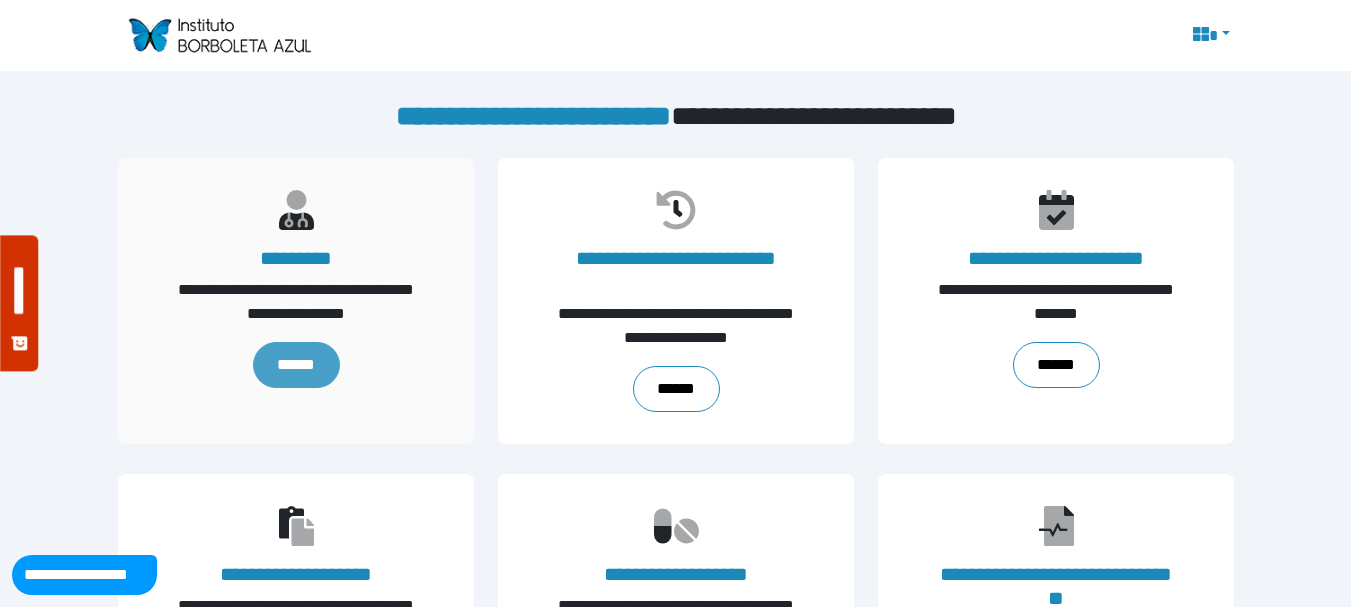 click on "******" at bounding box center [295, 365] 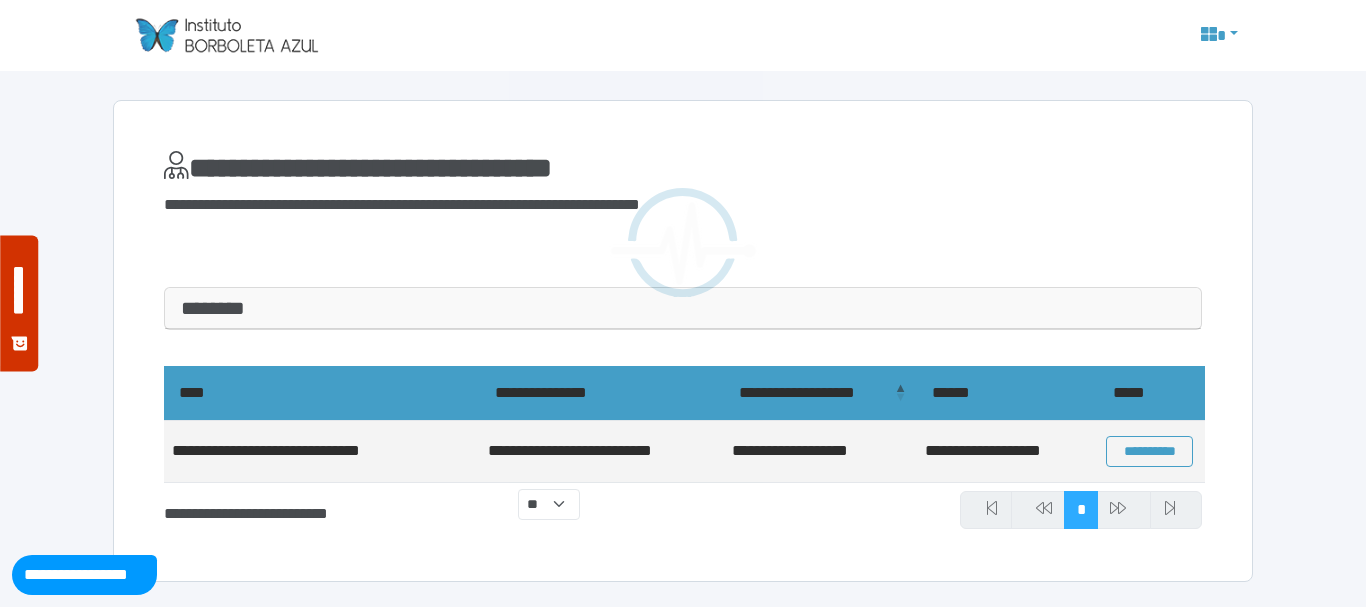 scroll, scrollTop: 0, scrollLeft: 0, axis: both 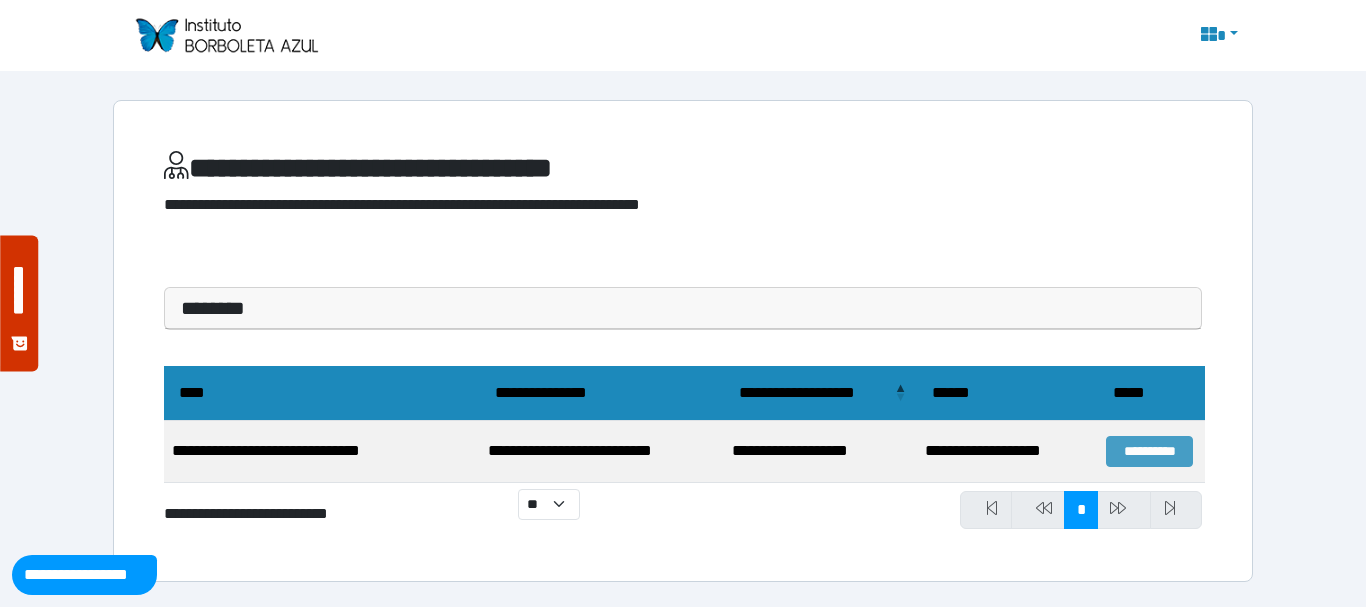 click on "**********" at bounding box center [1149, 451] 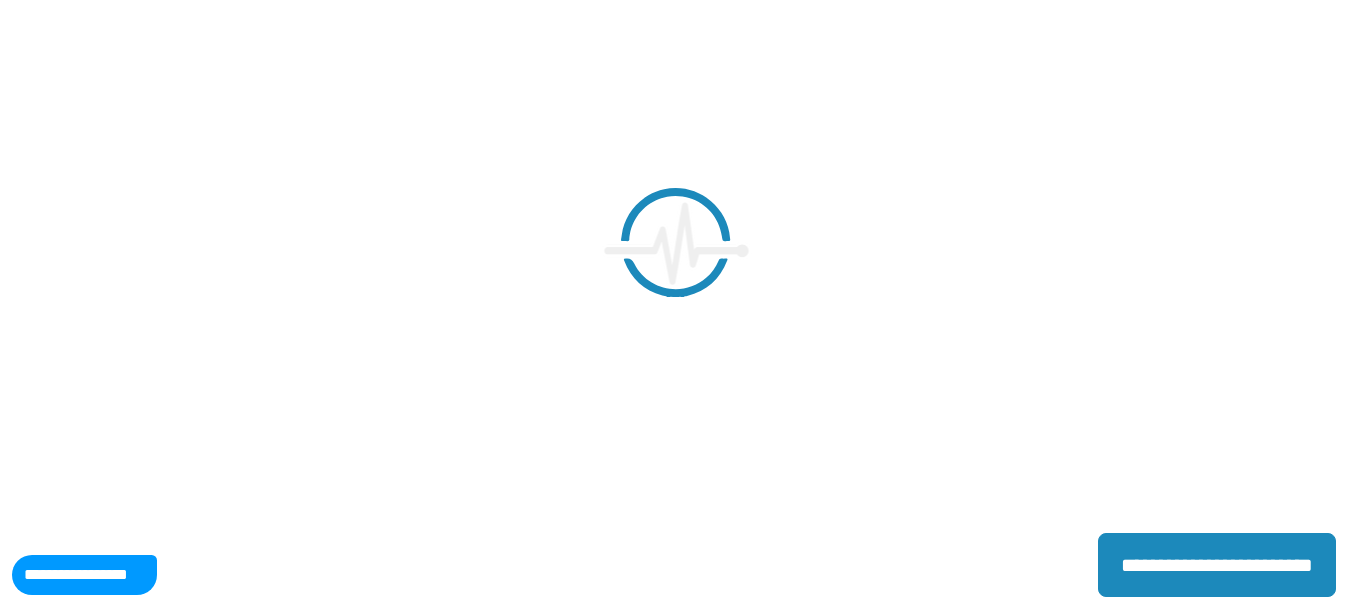 scroll, scrollTop: 0, scrollLeft: 0, axis: both 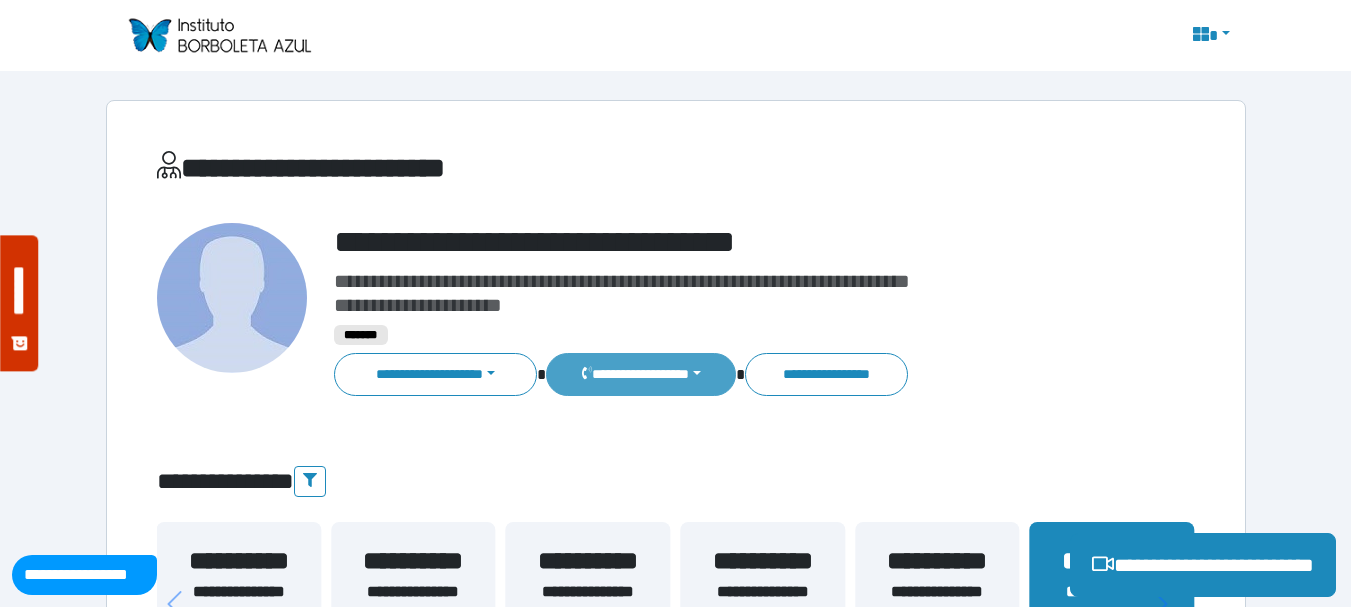click on "**********" at bounding box center (640, 374) 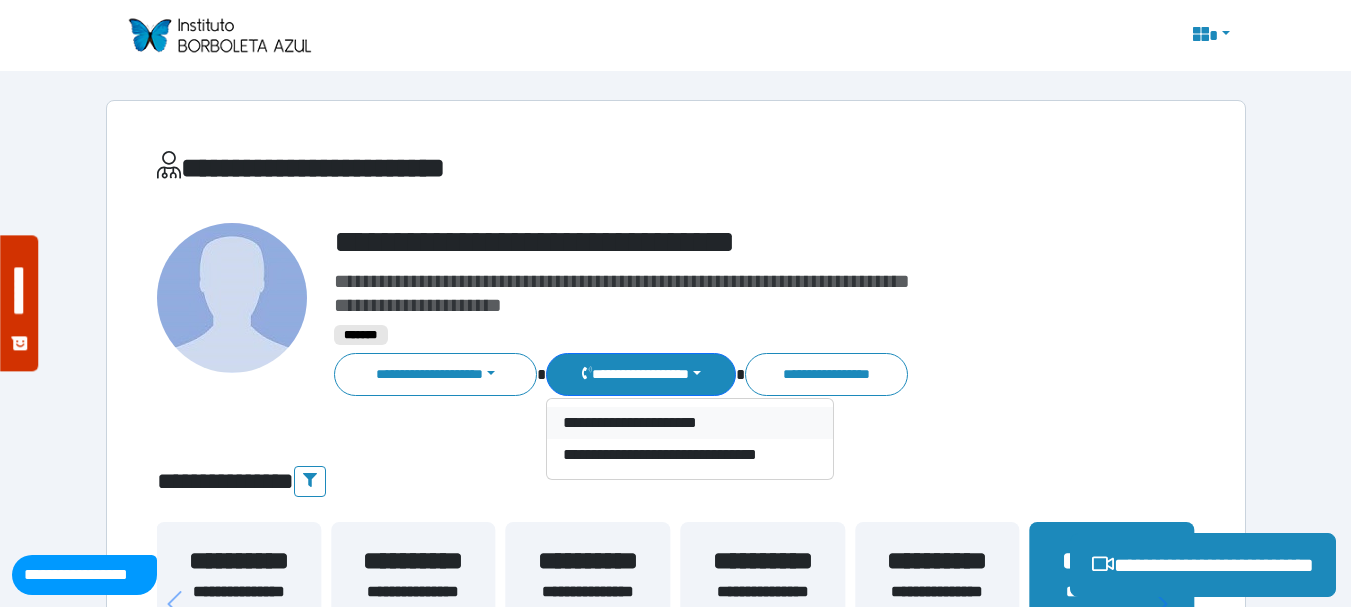 click on "**********" at bounding box center (689, 423) 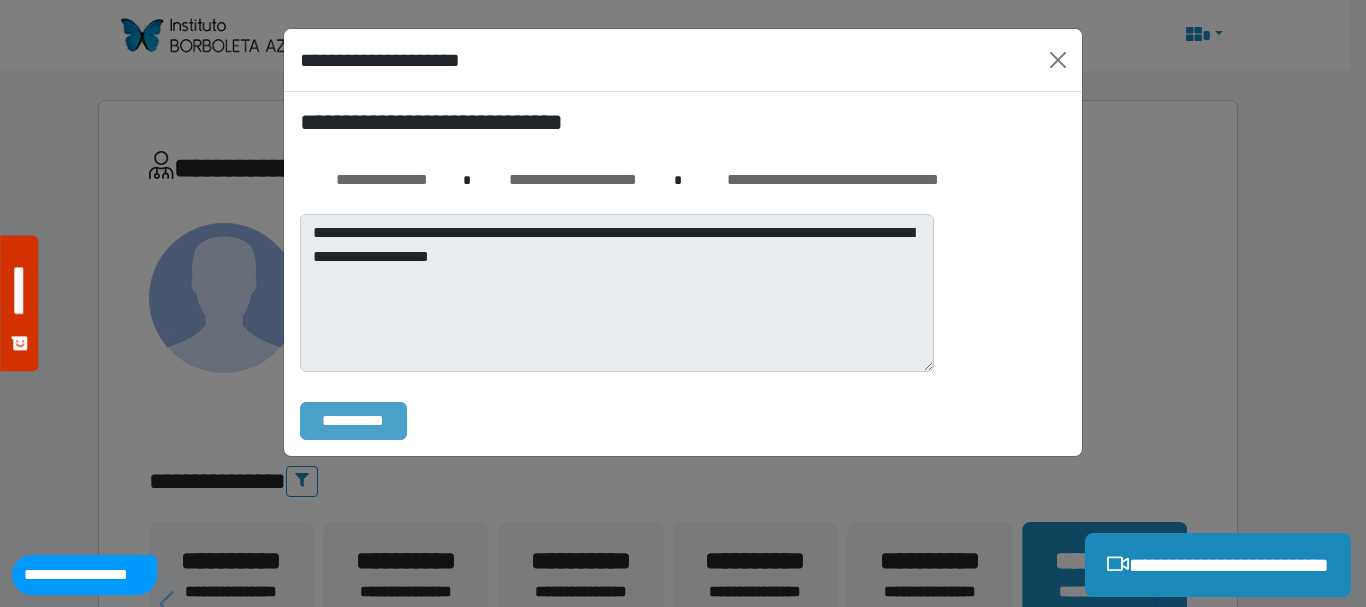 click on "**********" at bounding box center (353, 421) 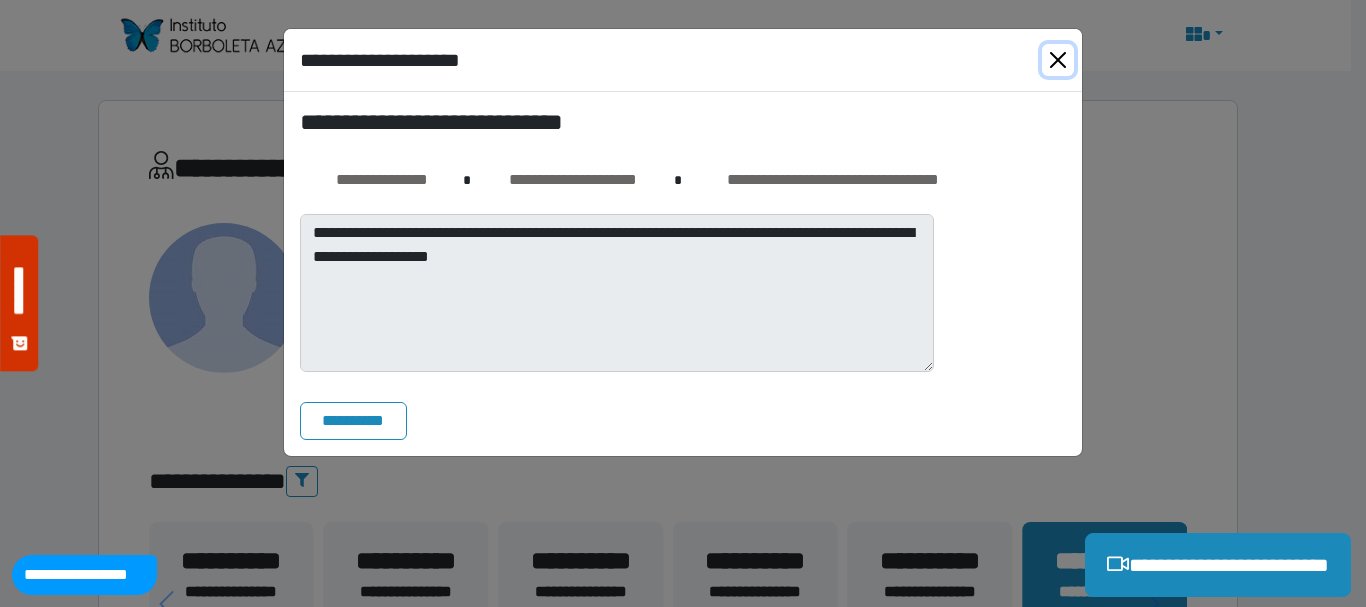 click at bounding box center (1058, 60) 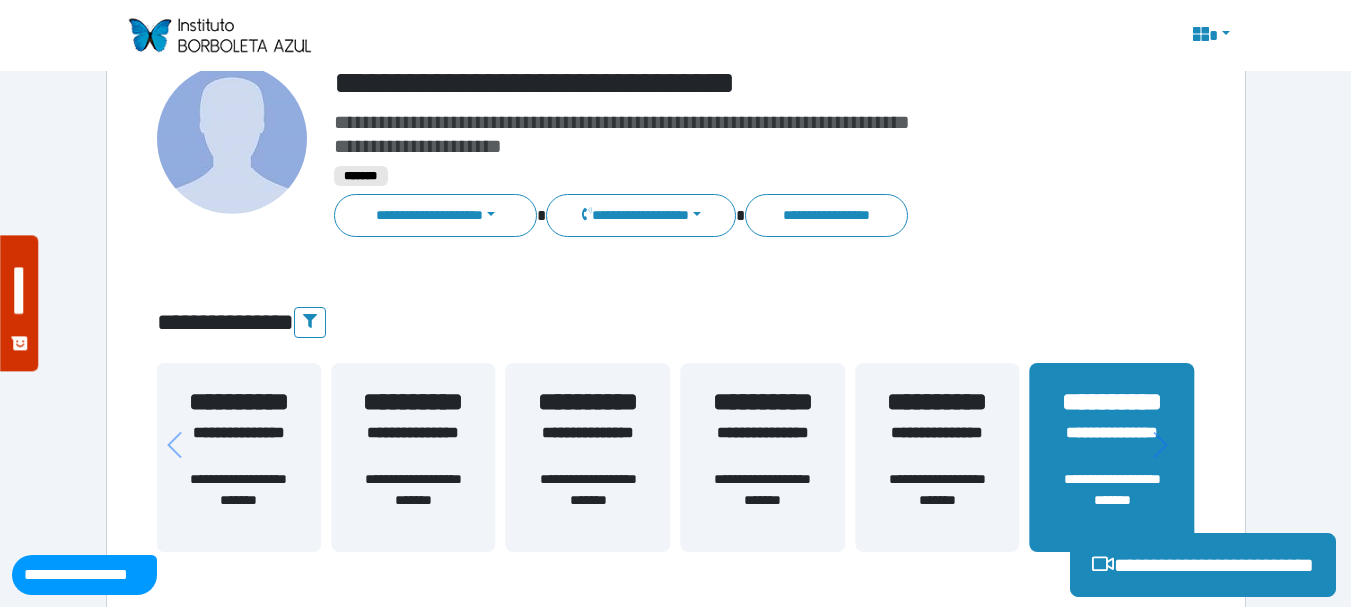 scroll, scrollTop: 160, scrollLeft: 0, axis: vertical 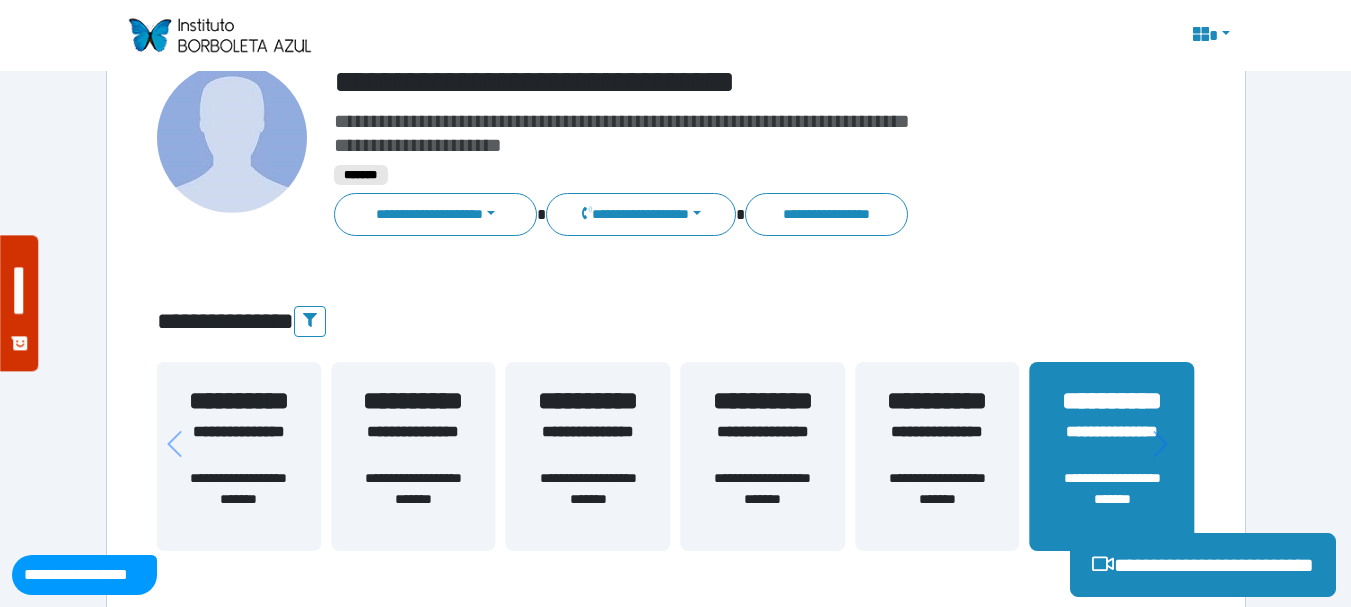 click on "**********" at bounding box center [1112, 444] 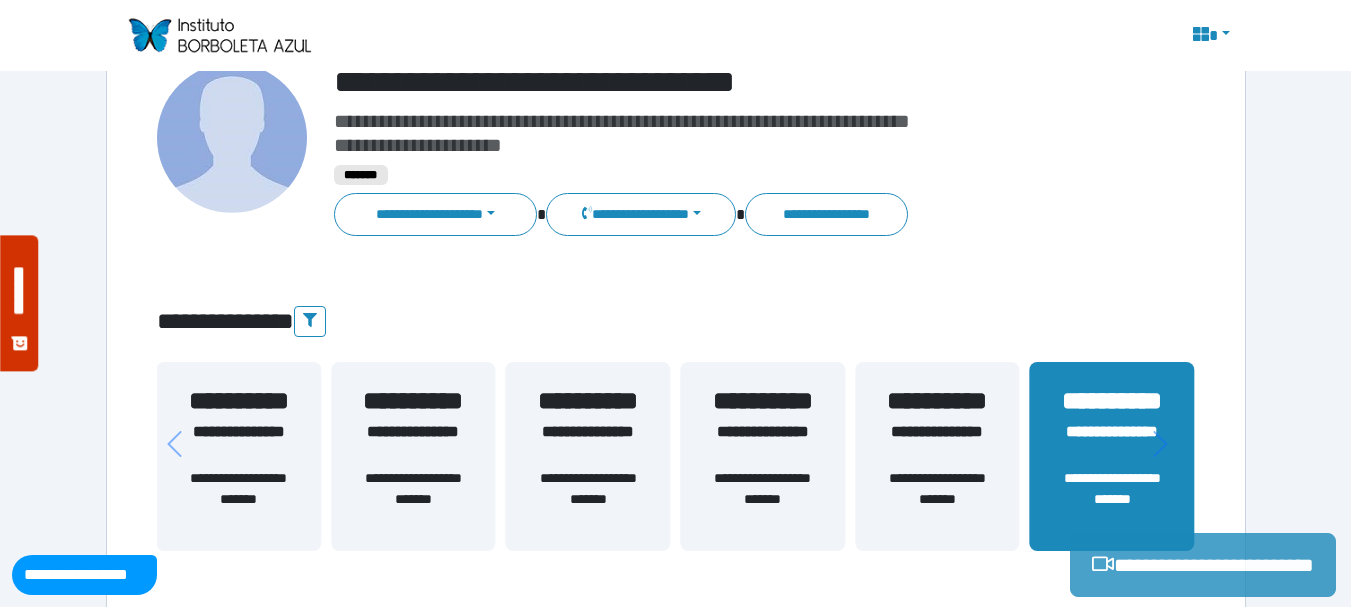 click on "**********" at bounding box center [1203, 565] 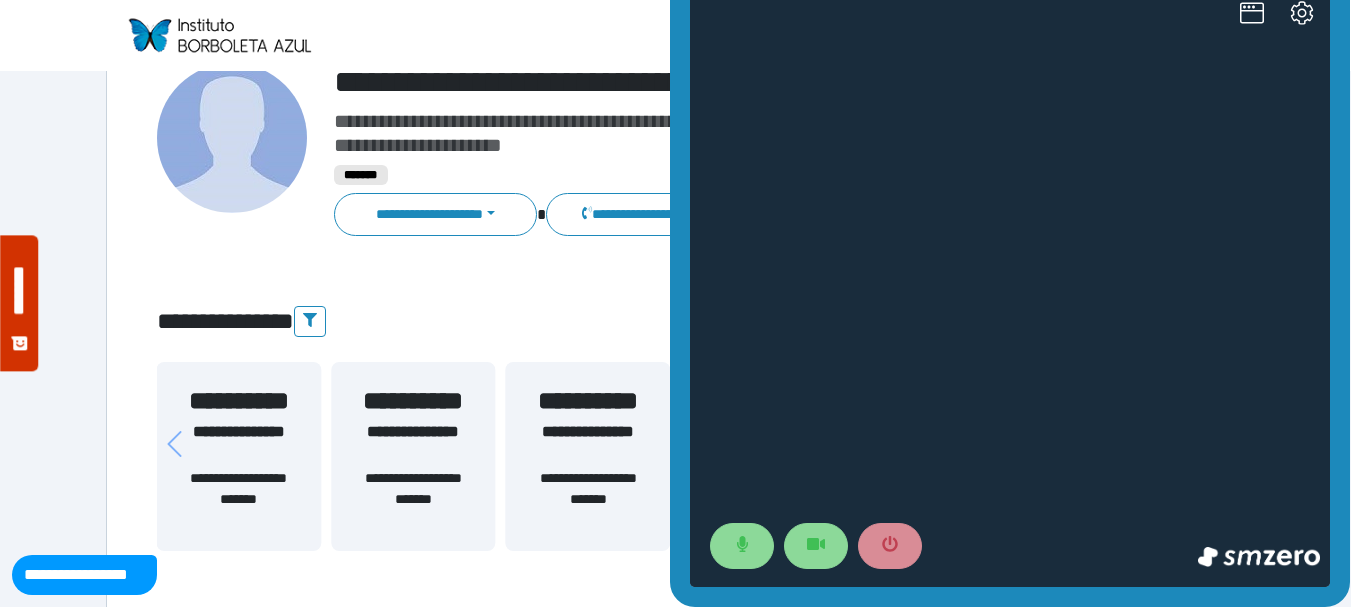 scroll, scrollTop: 0, scrollLeft: 0, axis: both 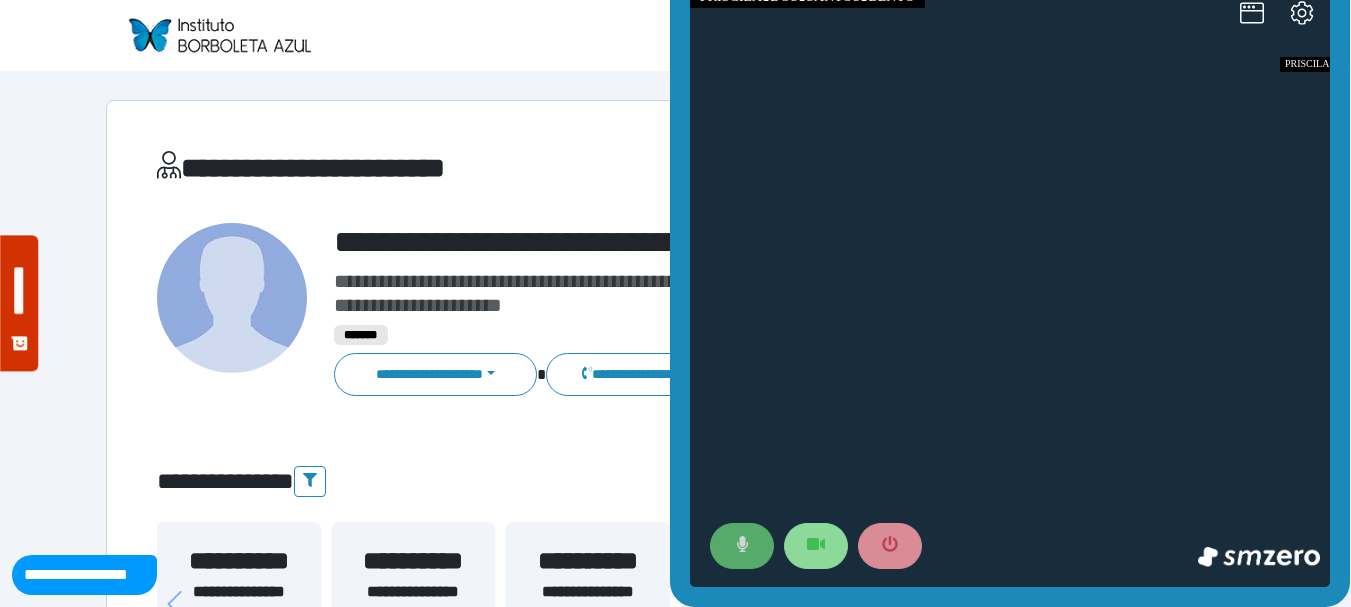 click at bounding box center [742, 546] 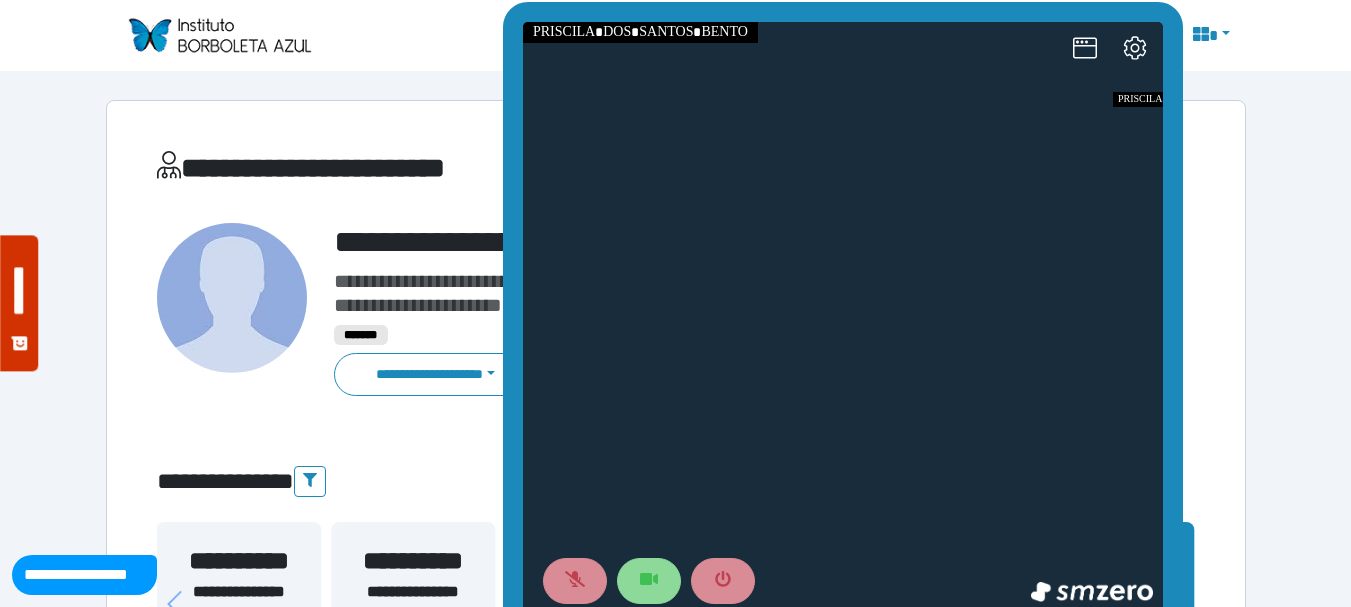 drag, startPoint x: 677, startPoint y: 55, endPoint x: 511, endPoint y: 90, distance: 169.64964 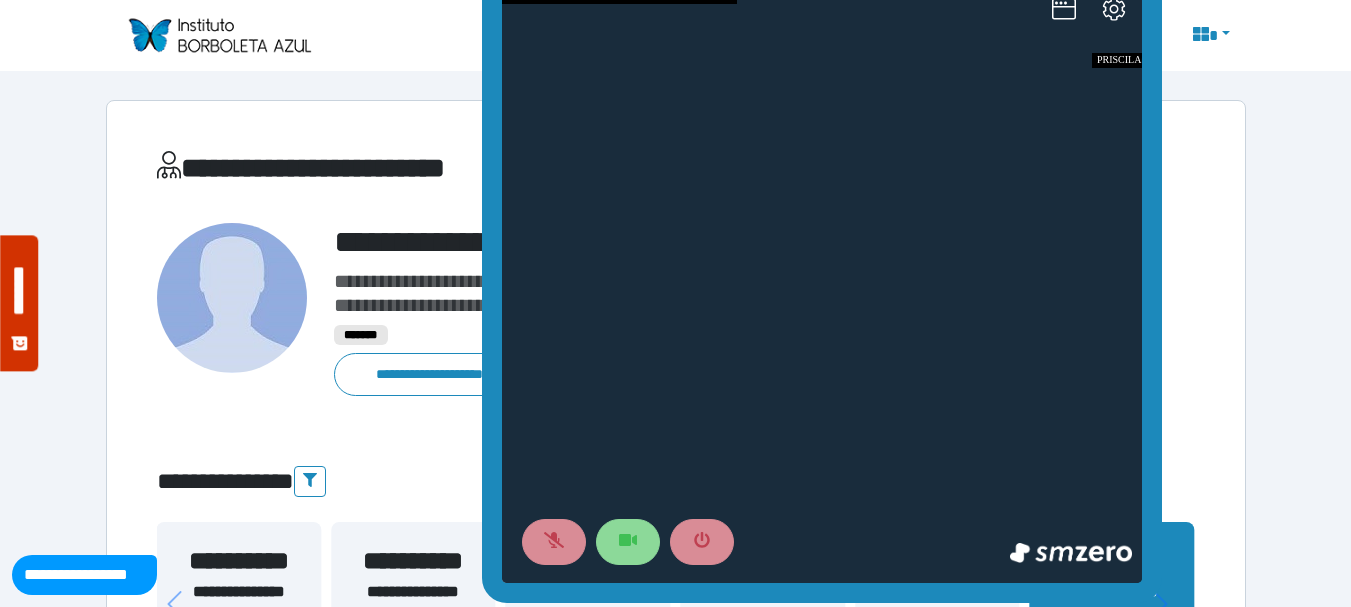 drag, startPoint x: 1041, startPoint y: 13, endPoint x: 1022, endPoint y: -21, distance: 38.948685 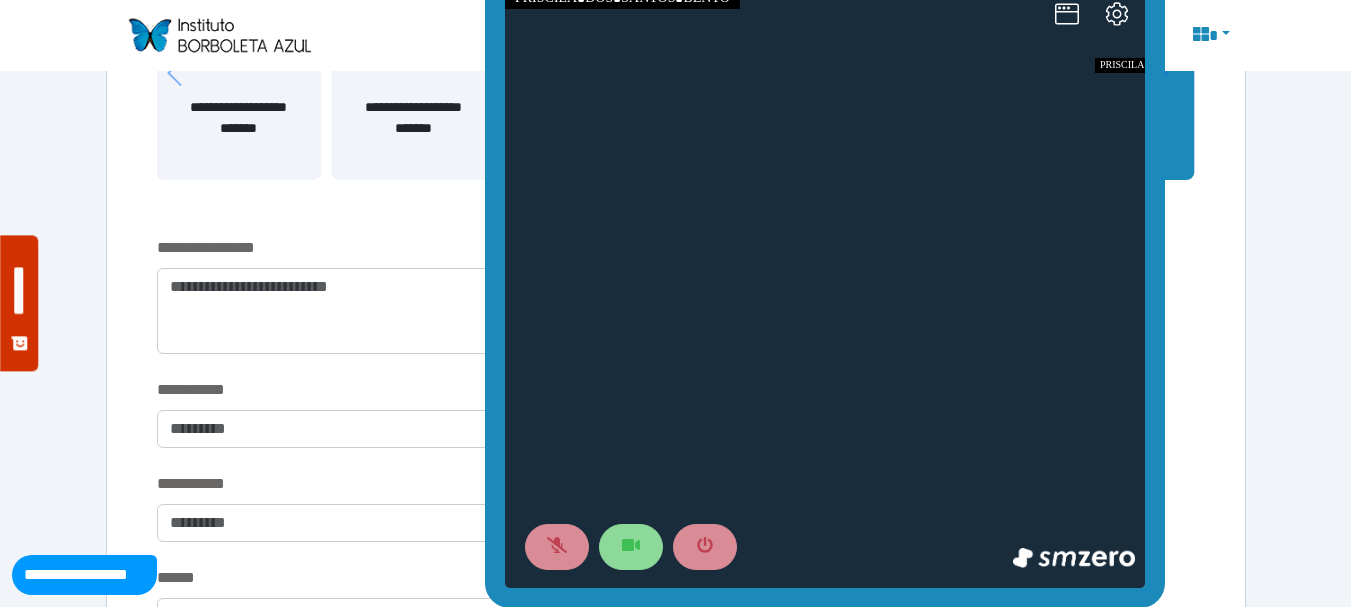 scroll, scrollTop: 1062, scrollLeft: 0, axis: vertical 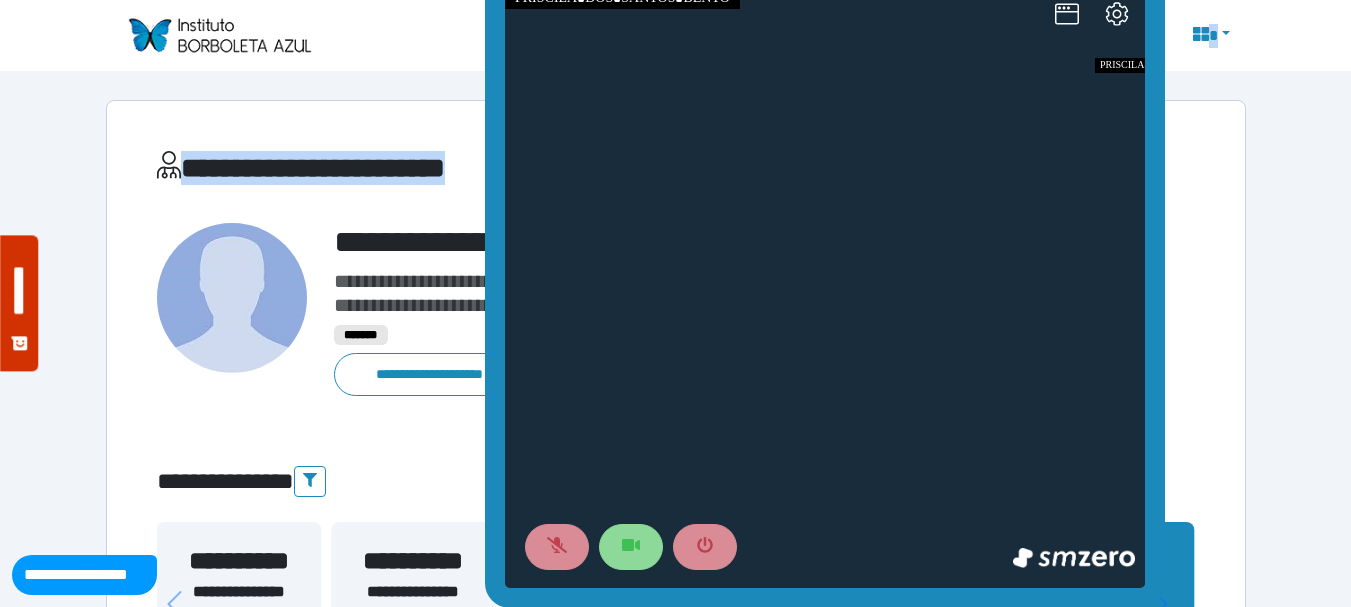 drag, startPoint x: 1169, startPoint y: 36, endPoint x: 1168, endPoint y: 89, distance: 53.009434 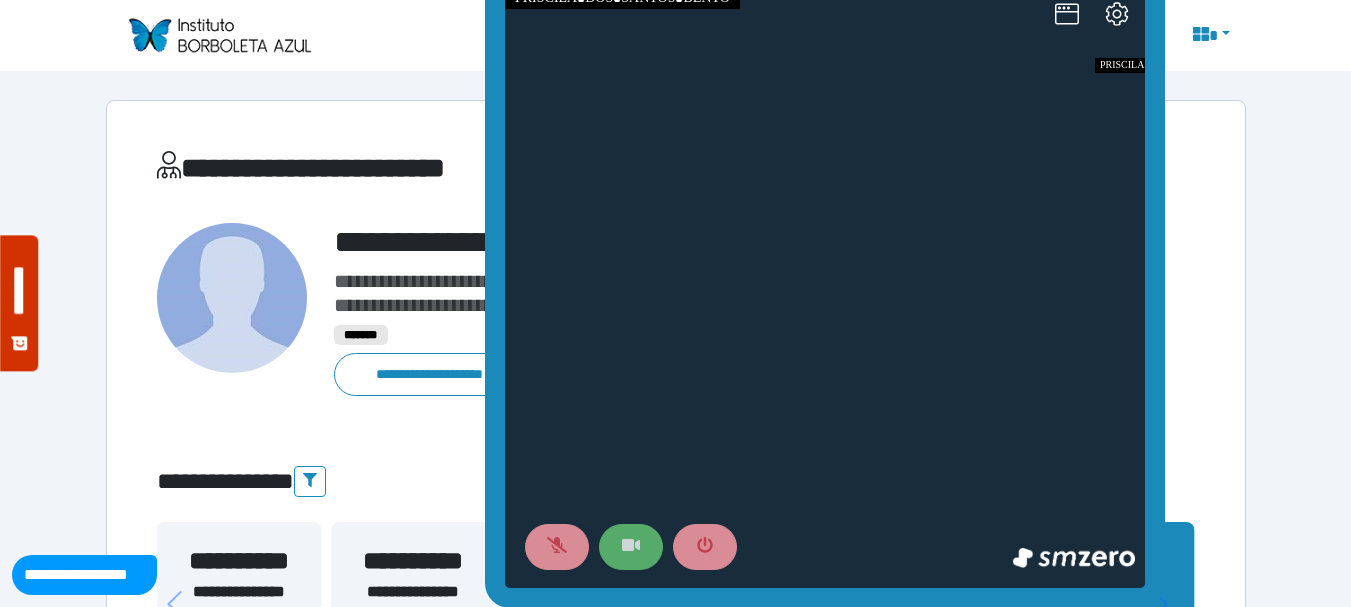 click 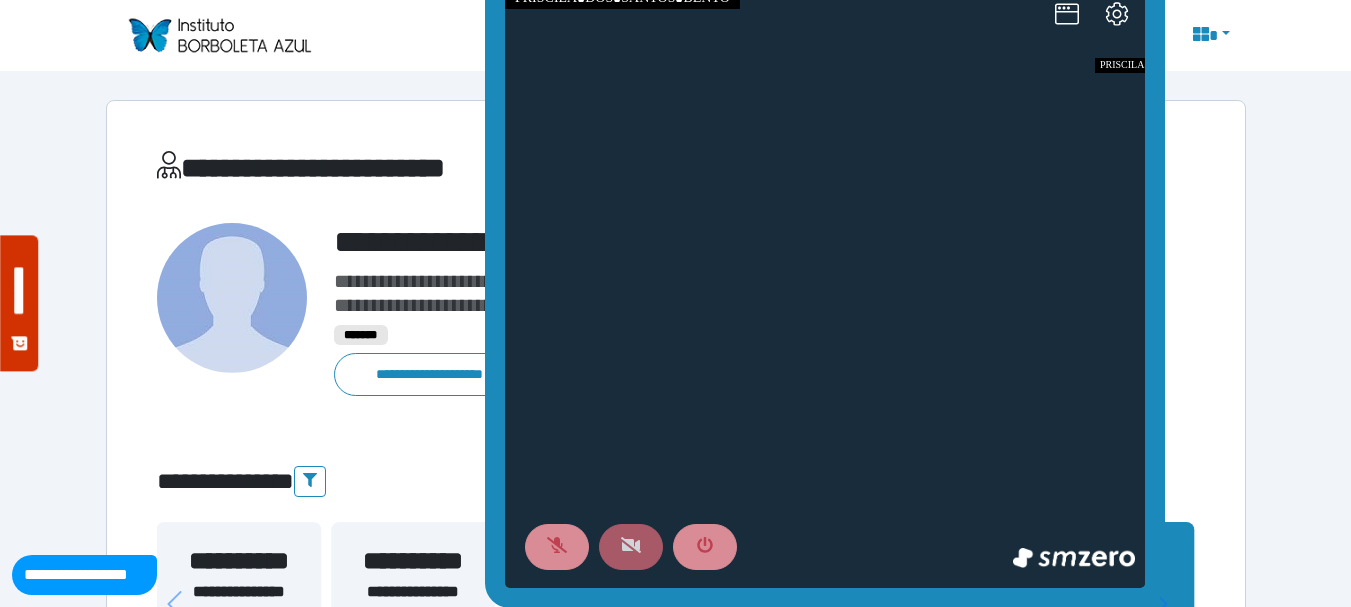 click at bounding box center [631, 547] 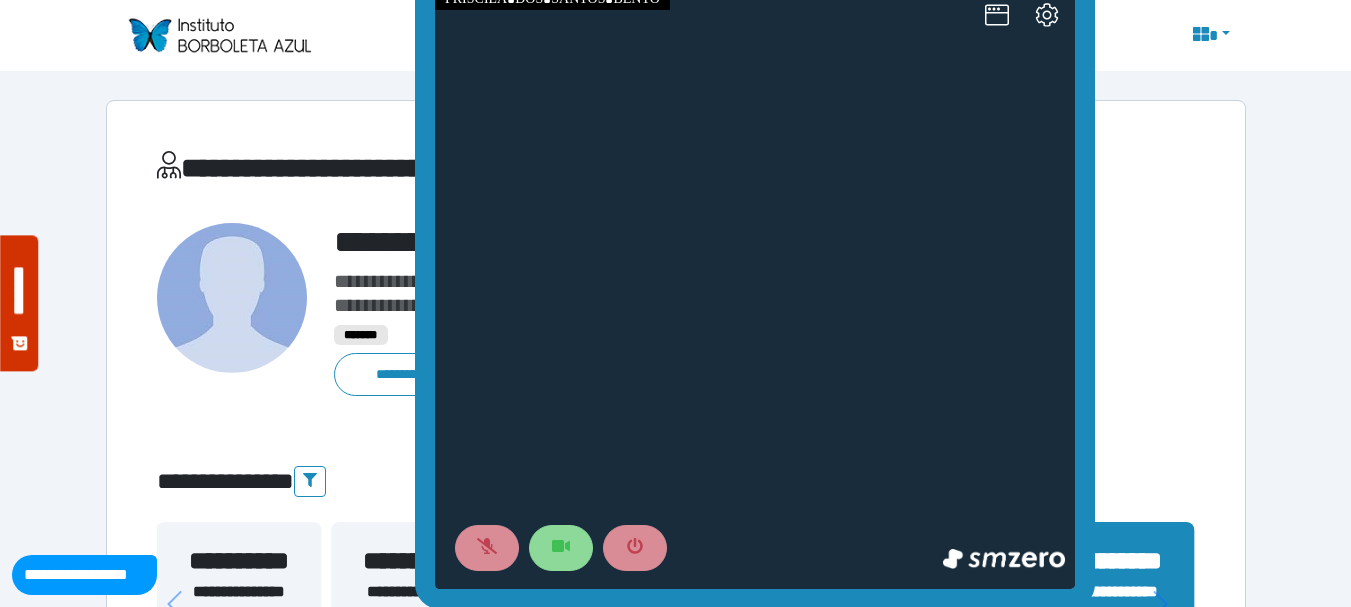 drag, startPoint x: 498, startPoint y: 152, endPoint x: 428, endPoint y: 162, distance: 70.71068 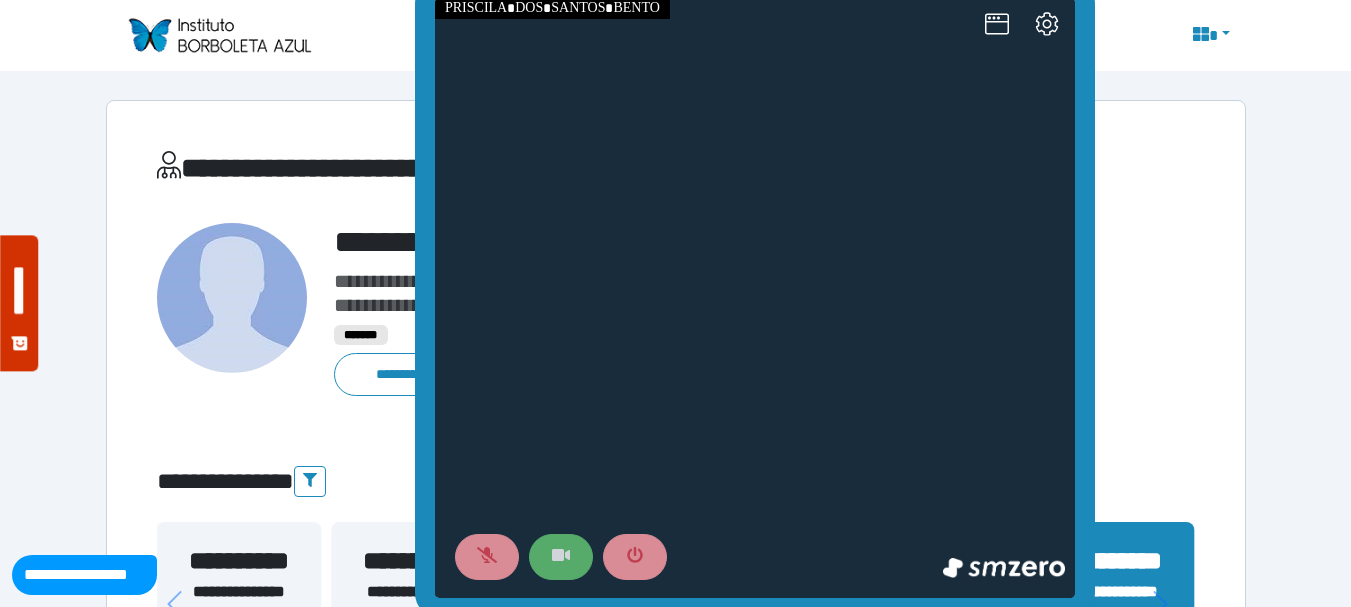 click at bounding box center [561, 557] 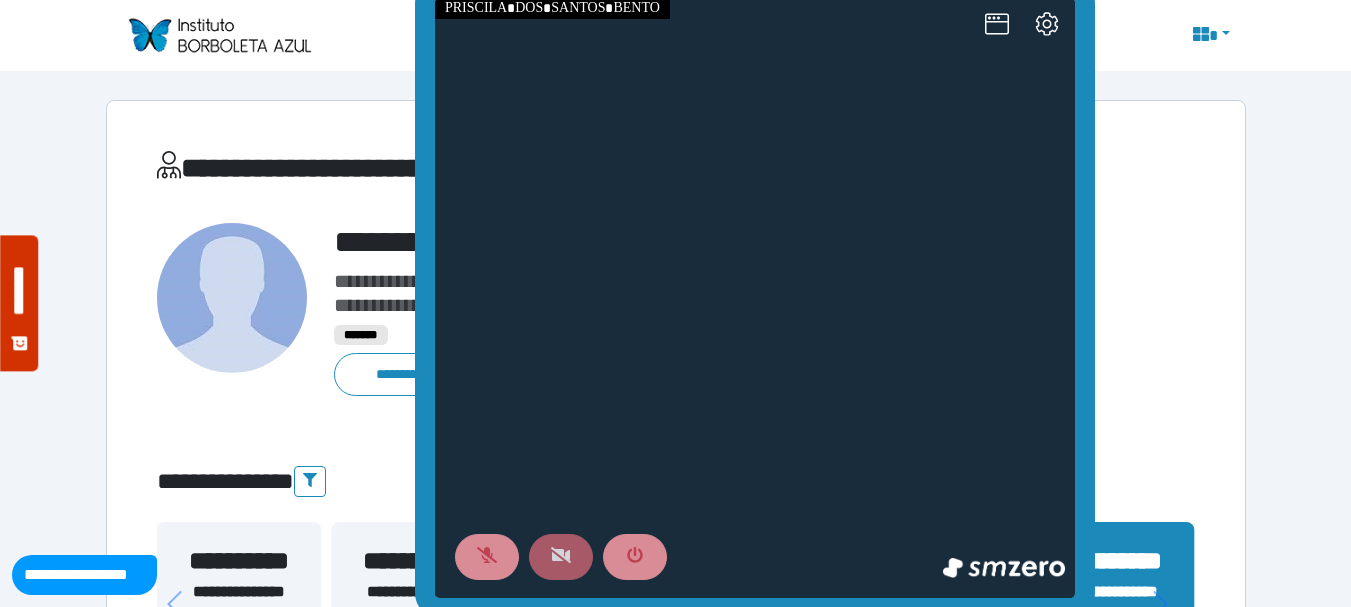 click at bounding box center (561, 557) 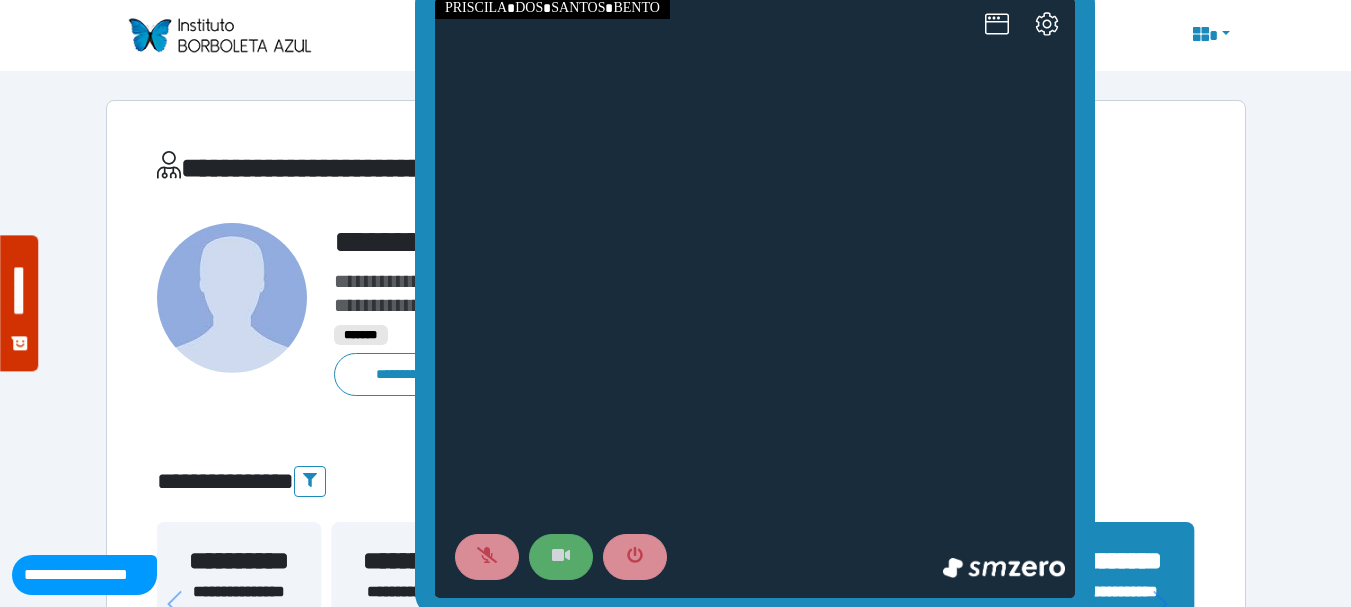 click at bounding box center (561, 557) 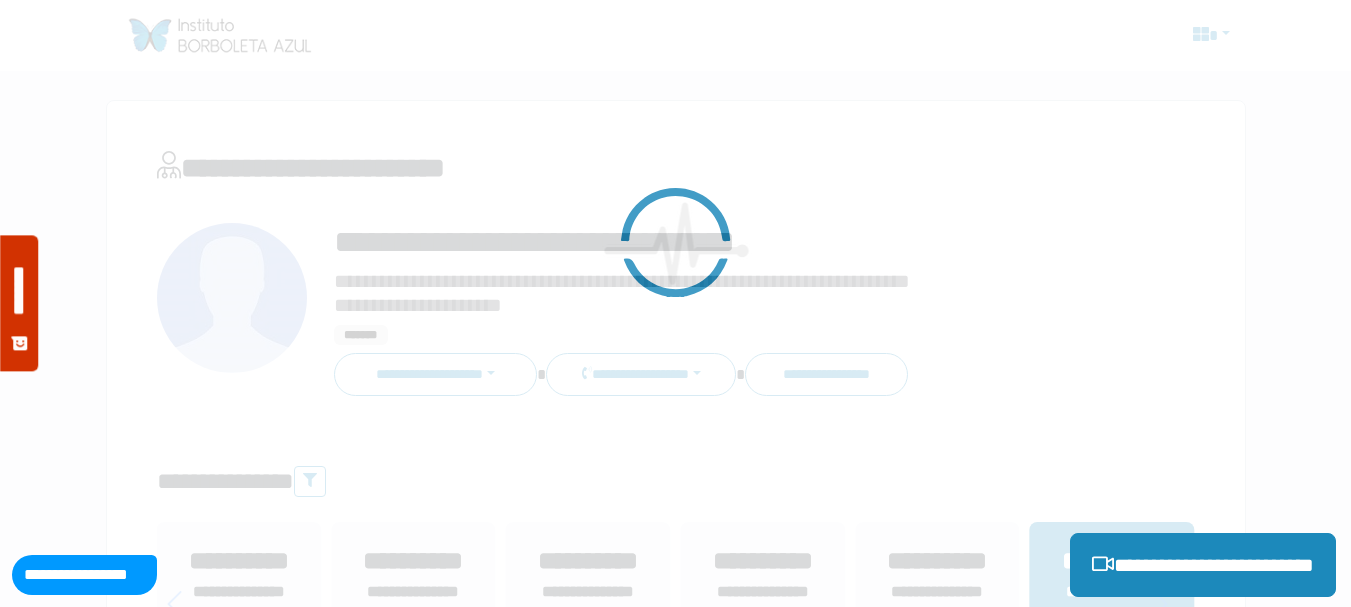 scroll, scrollTop: 0, scrollLeft: 0, axis: both 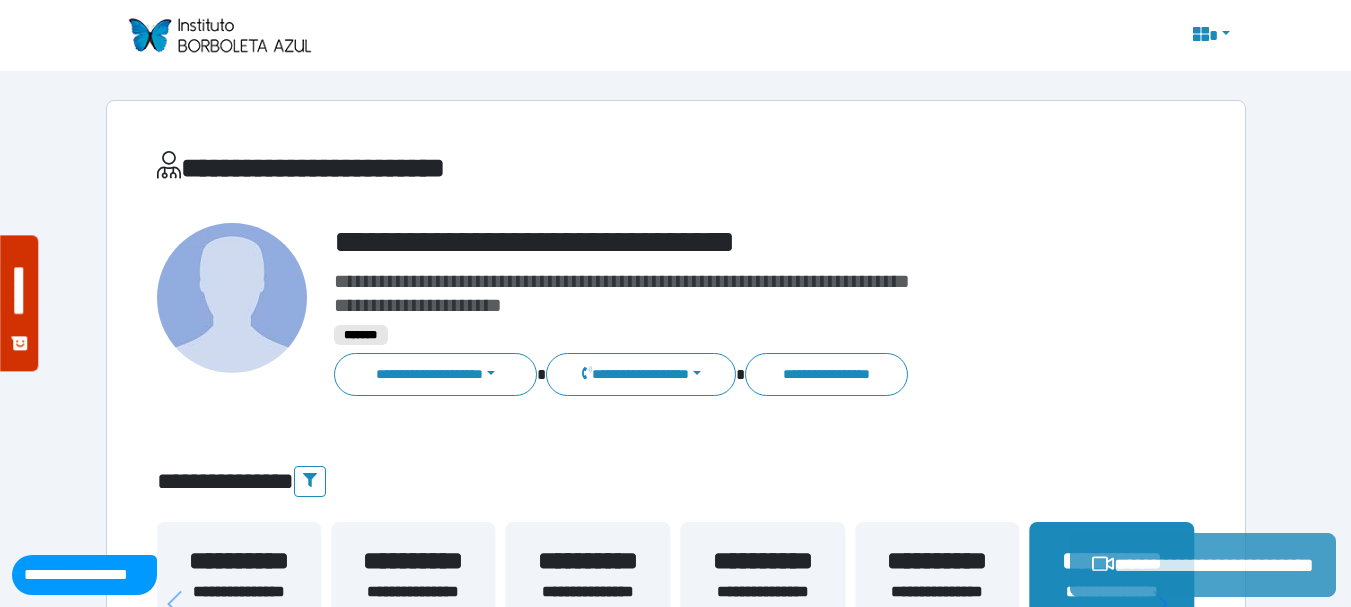 click on "**********" at bounding box center [1203, 565] 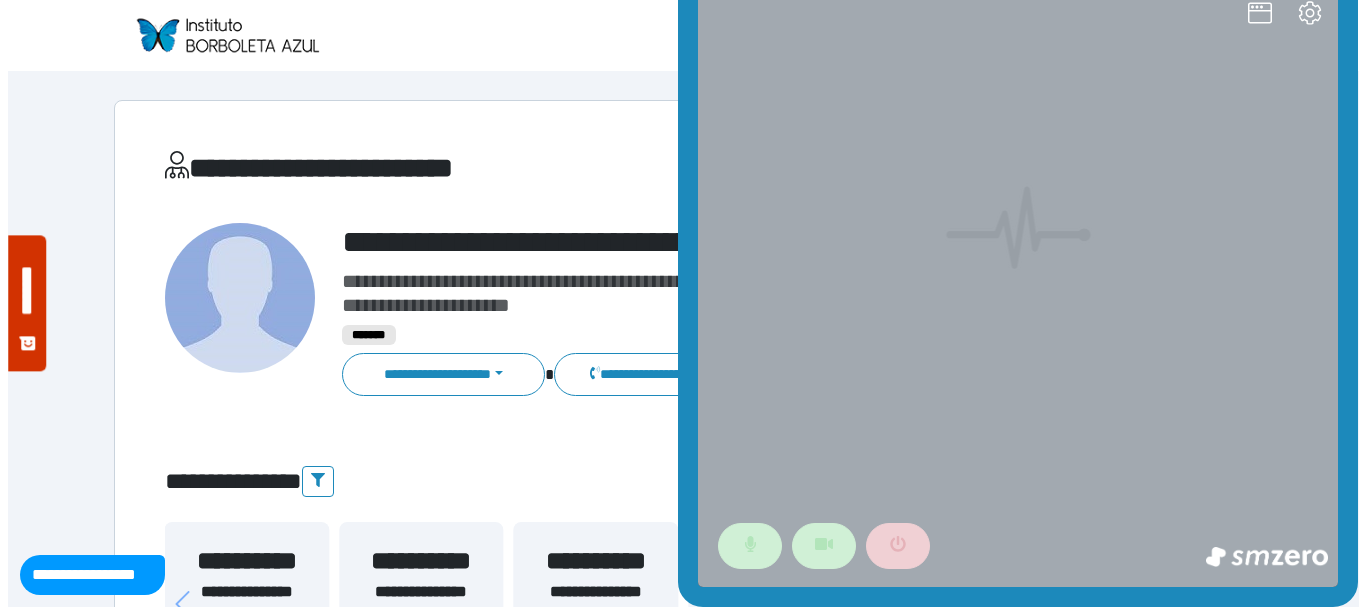 scroll, scrollTop: 0, scrollLeft: 0, axis: both 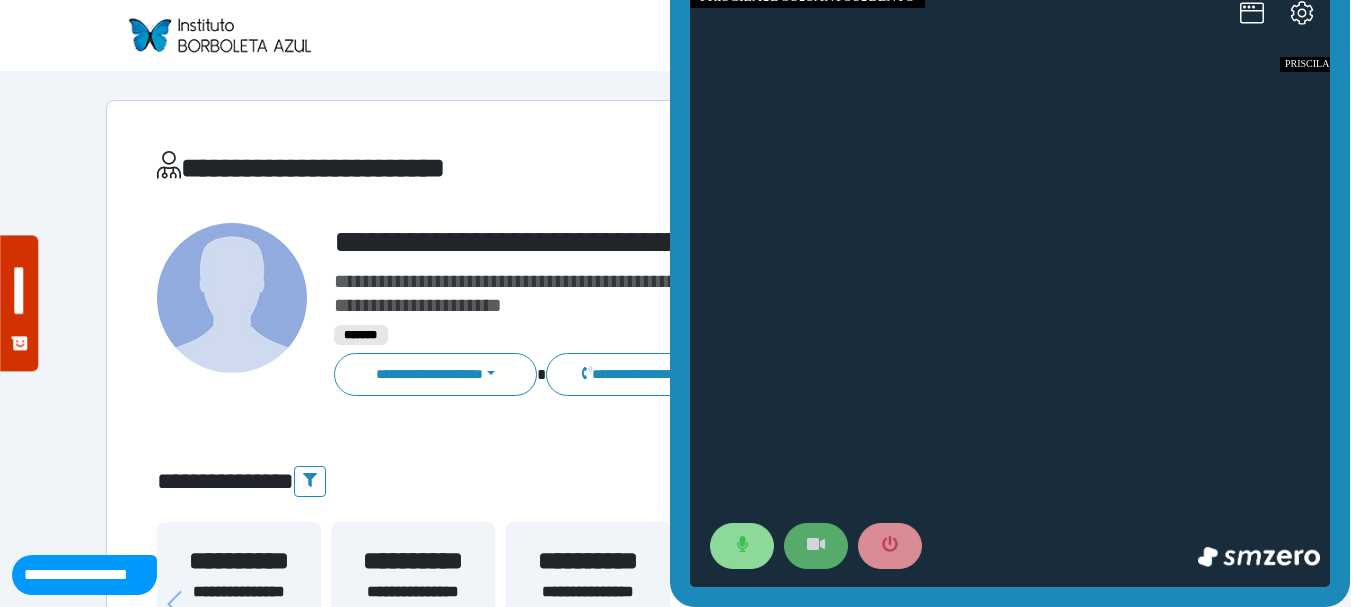 click at bounding box center [816, 546] 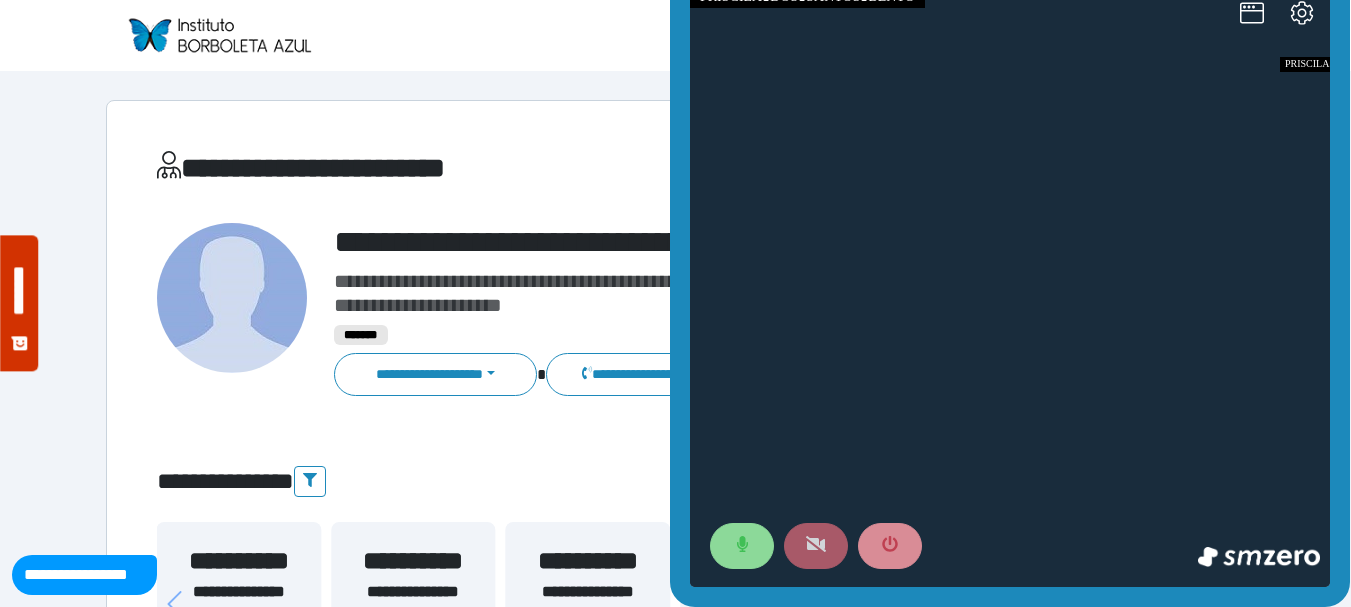 click at bounding box center (816, 546) 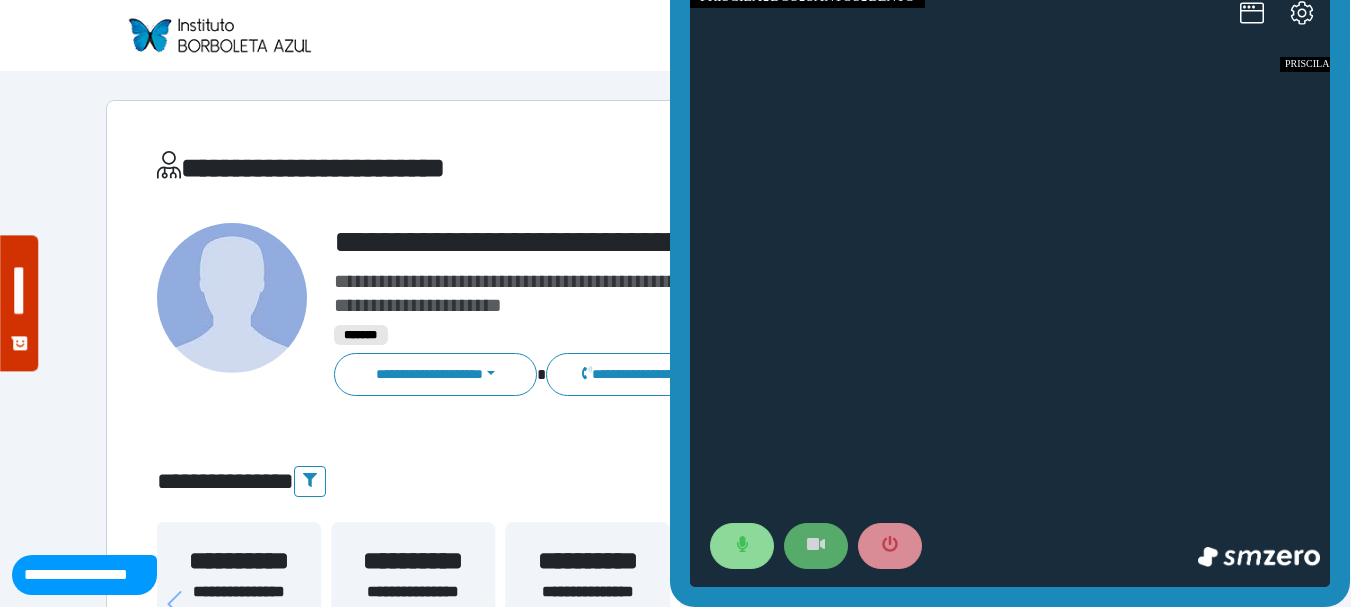 click at bounding box center [816, 546] 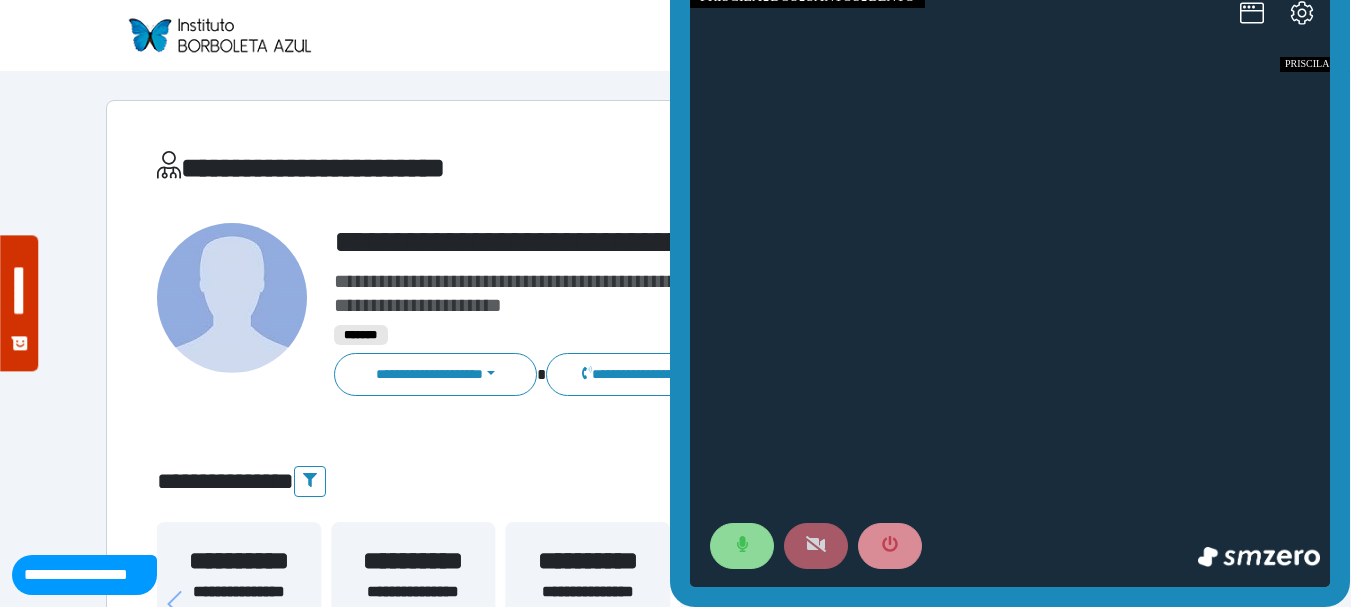click 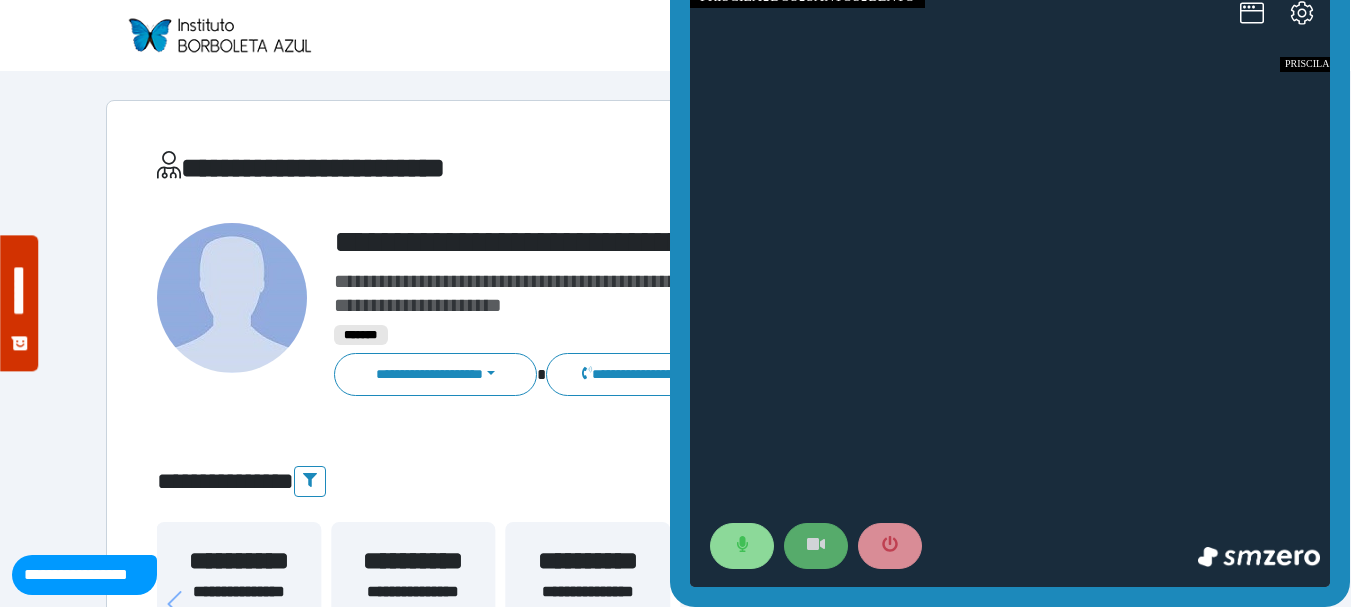 click 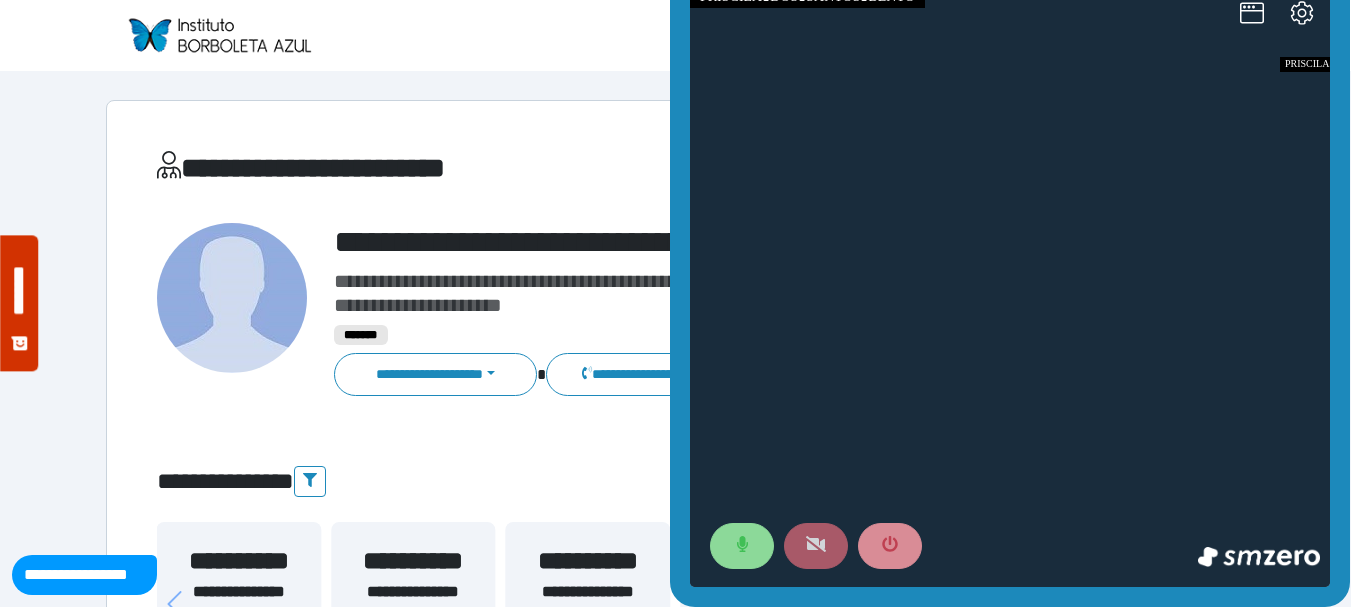 drag, startPoint x: 1045, startPoint y: 210, endPoint x: 875, endPoint y: 520, distance: 353.5534 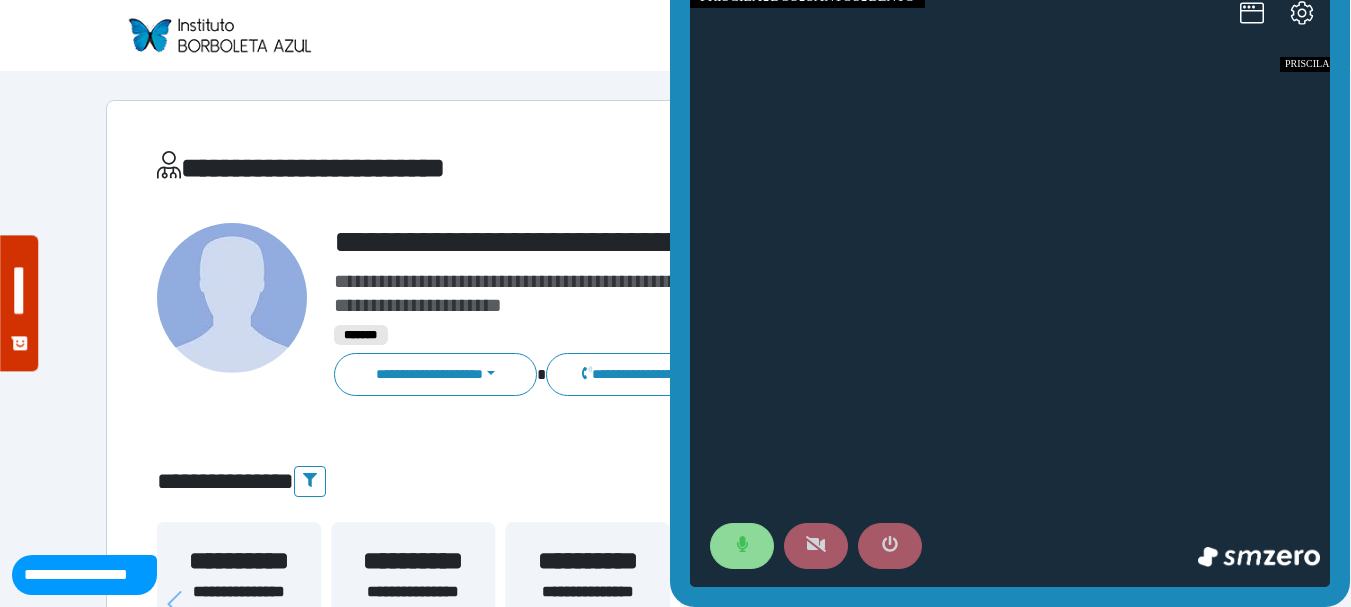 click 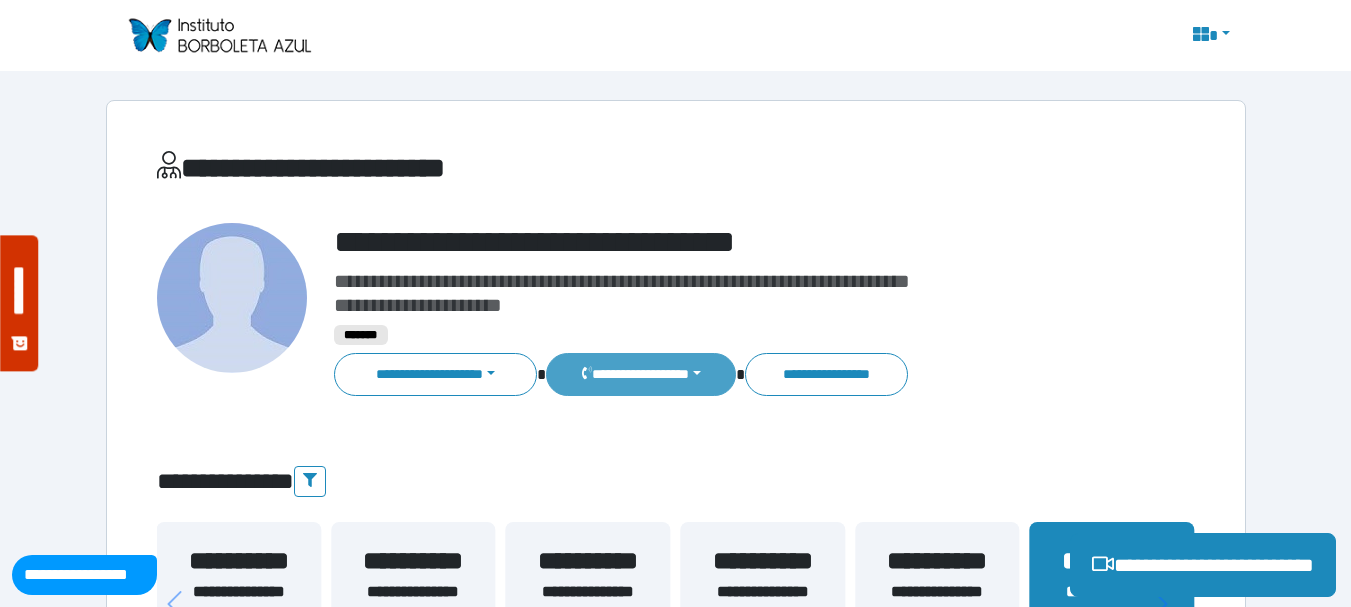 click on "**********" at bounding box center [640, 374] 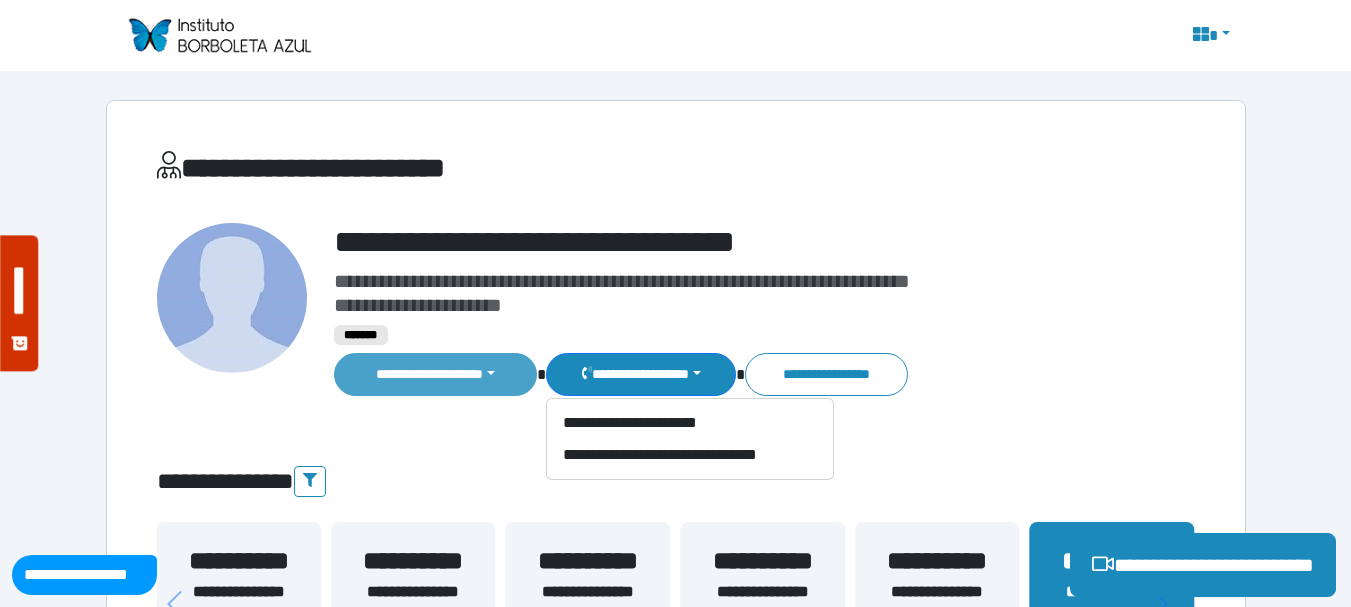 click on "**********" at bounding box center [436, 374] 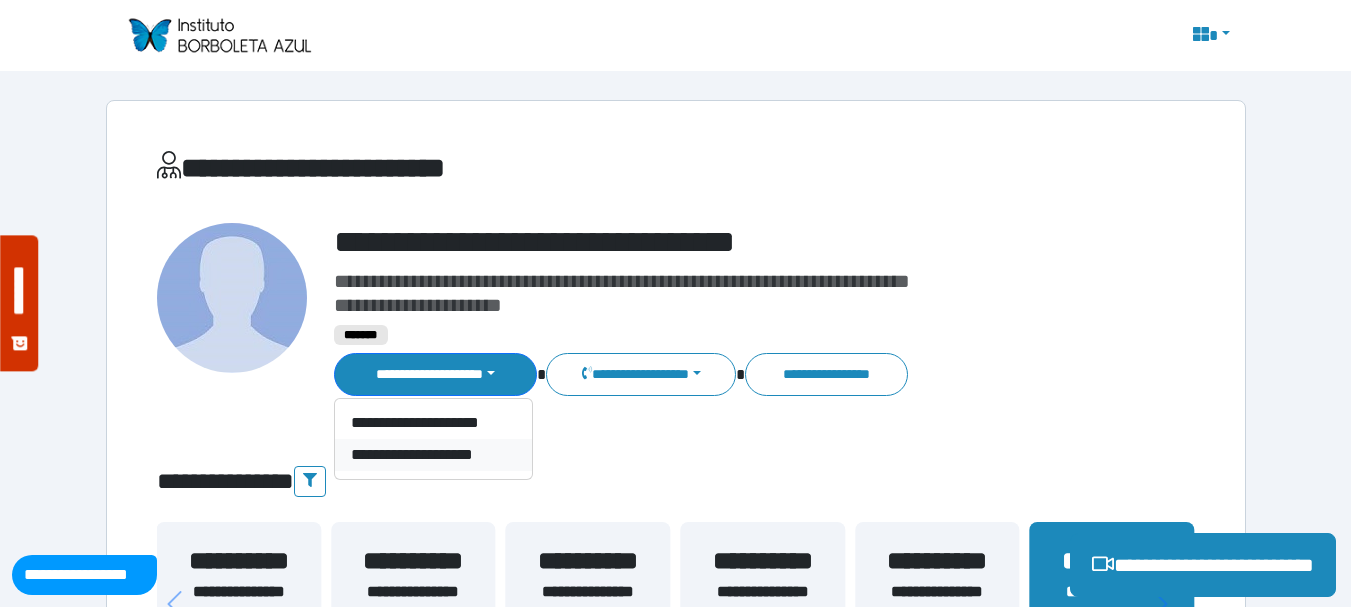 click on "**********" at bounding box center [433, 455] 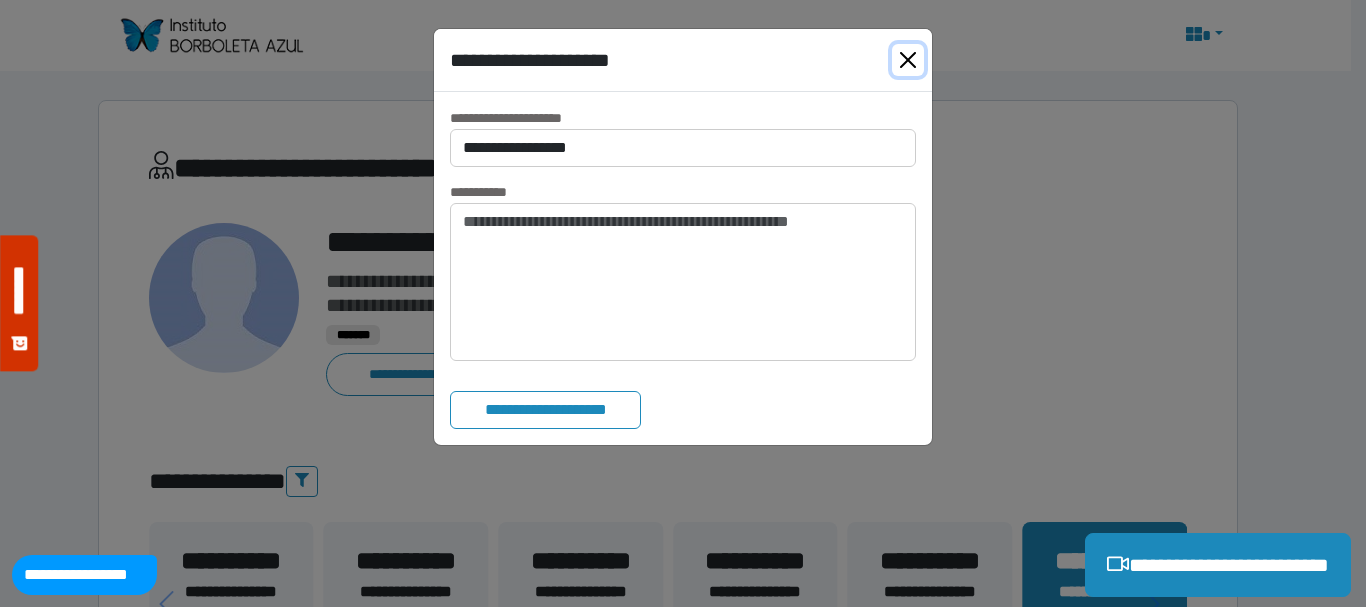 click at bounding box center (908, 60) 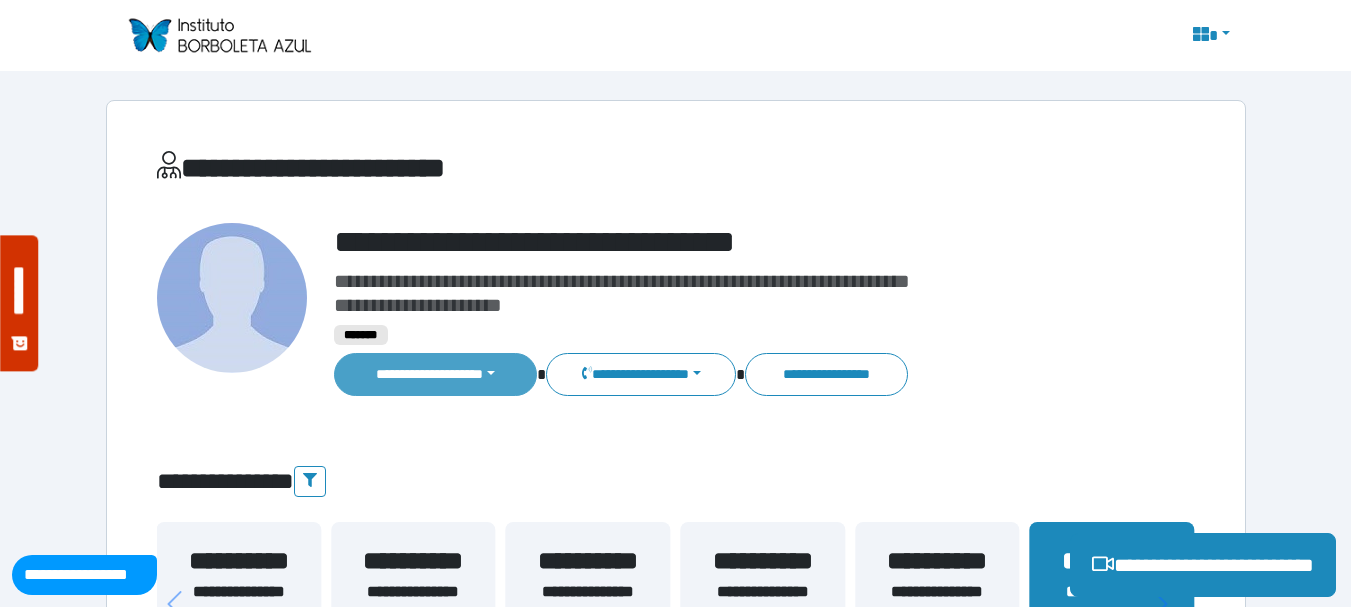 click on "**********" at bounding box center [436, 374] 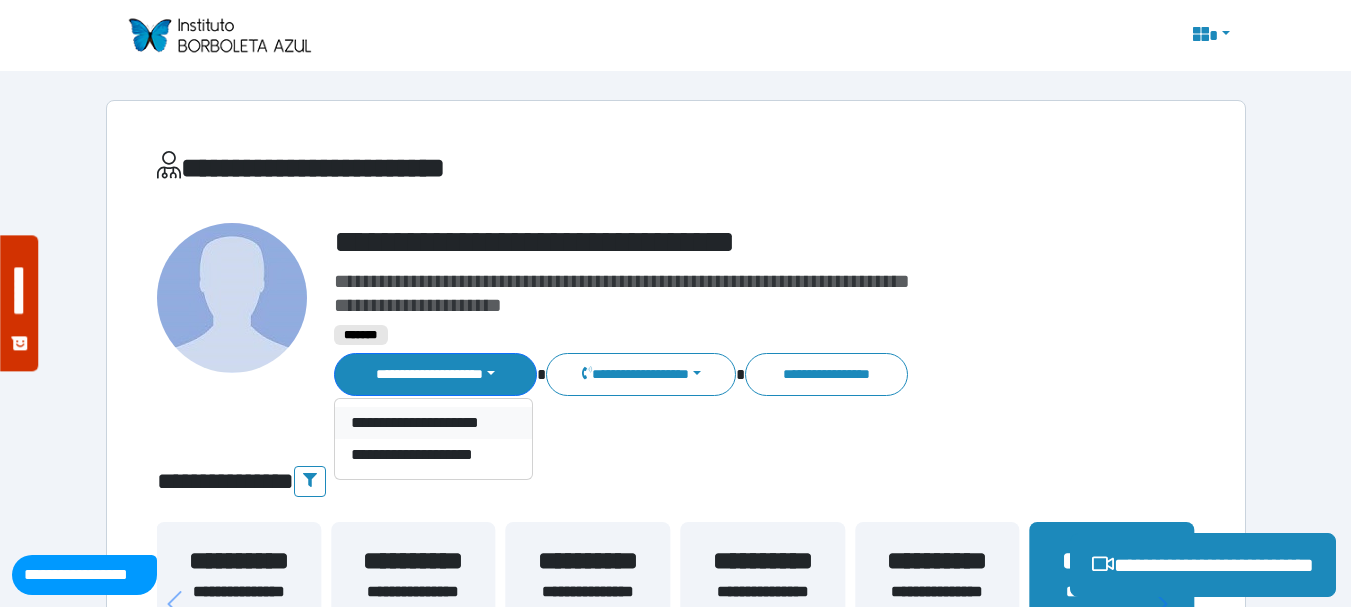 click on "**********" at bounding box center (433, 423) 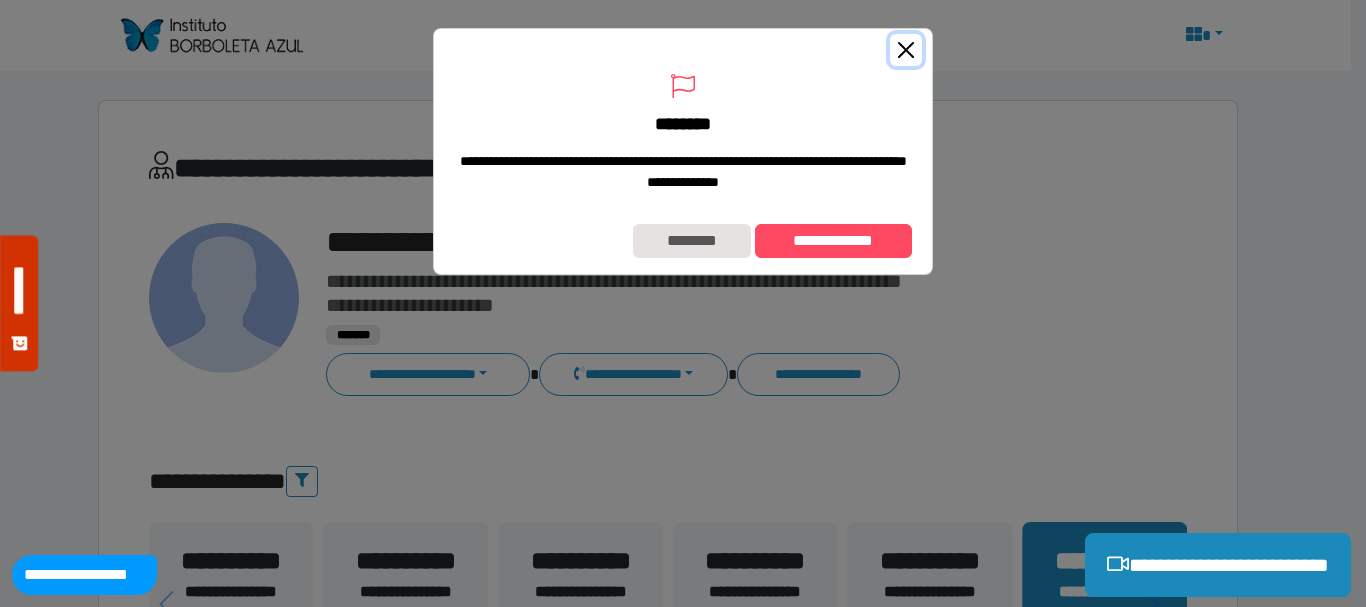 click at bounding box center [906, 50] 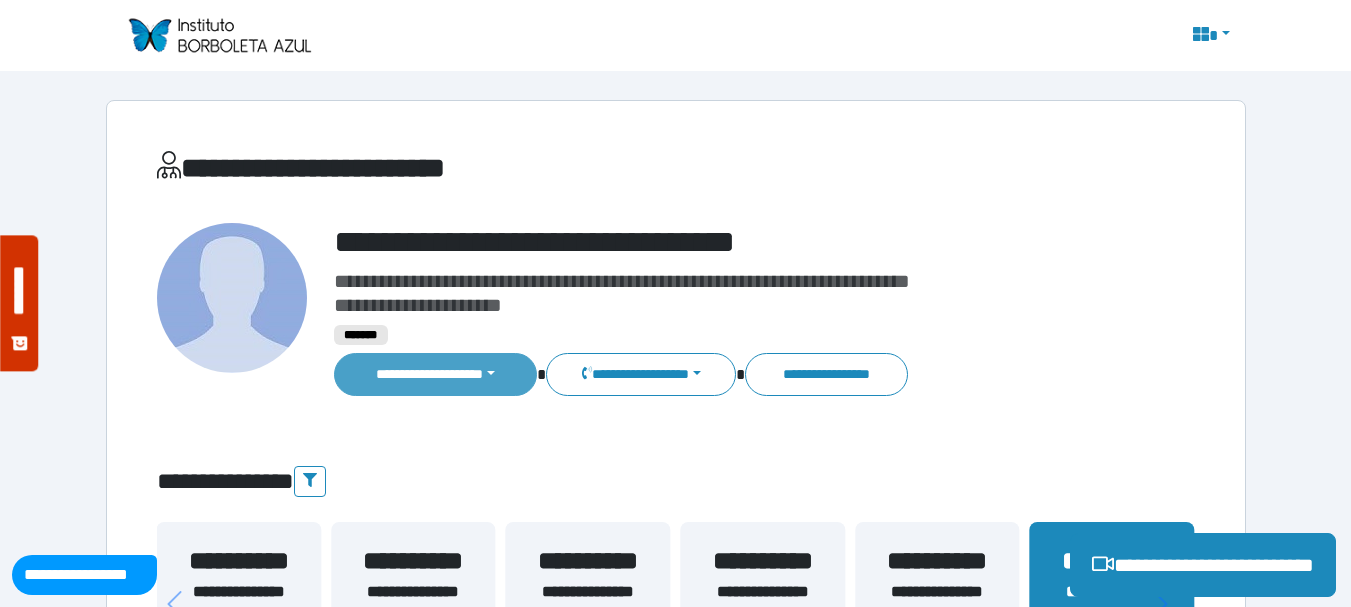 click on "**********" at bounding box center [436, 374] 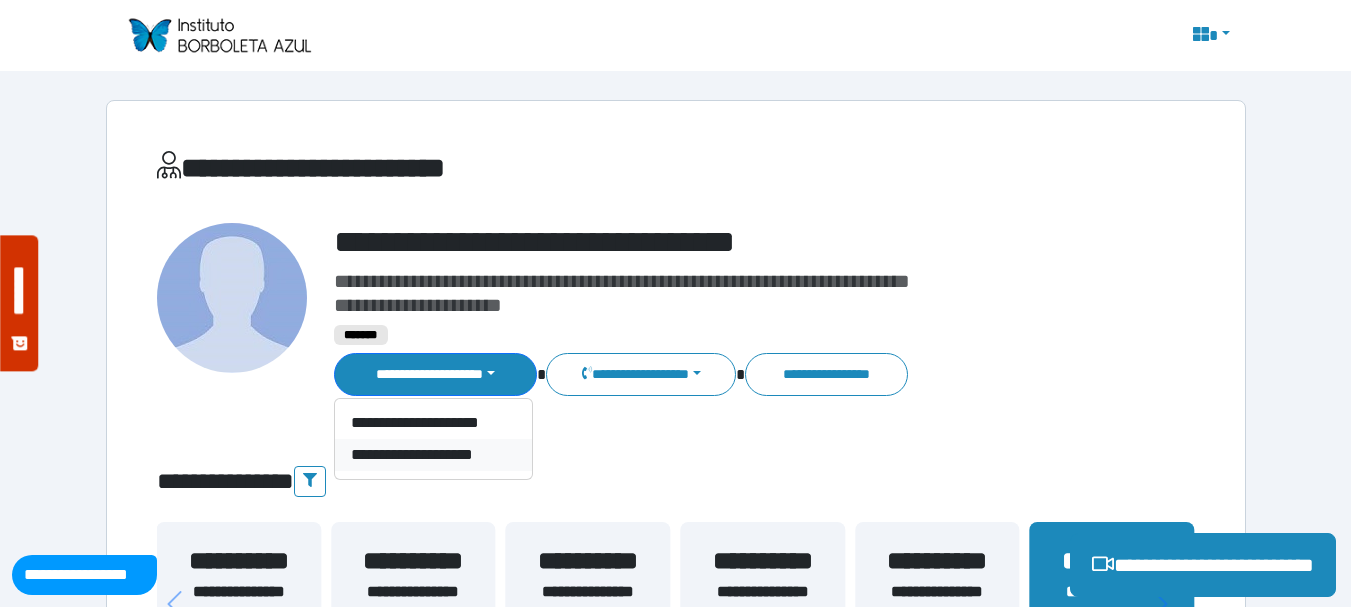 click on "**********" at bounding box center [433, 455] 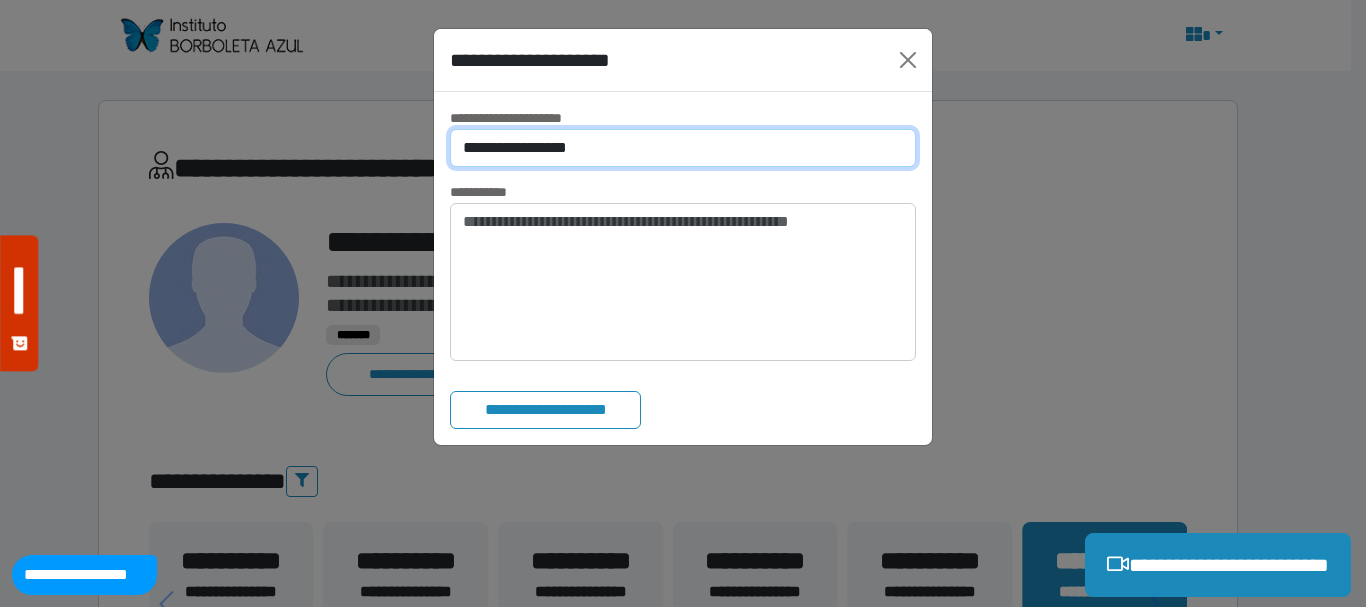 click on "**********" at bounding box center [683, 148] 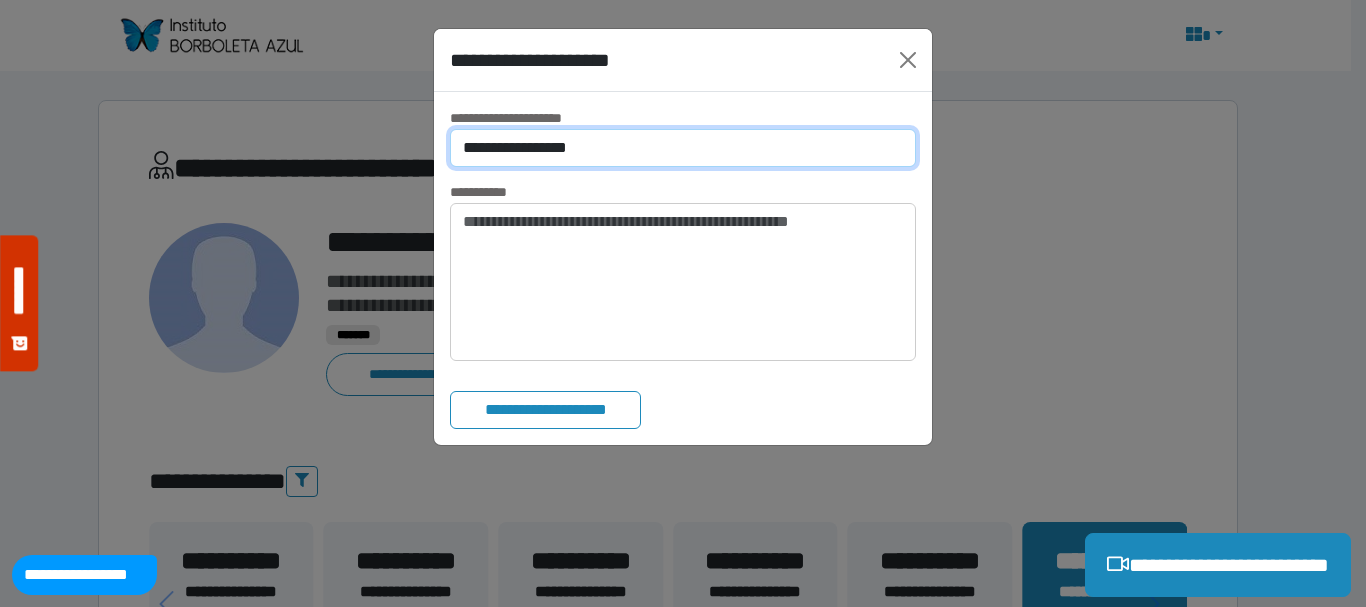 select on "*" 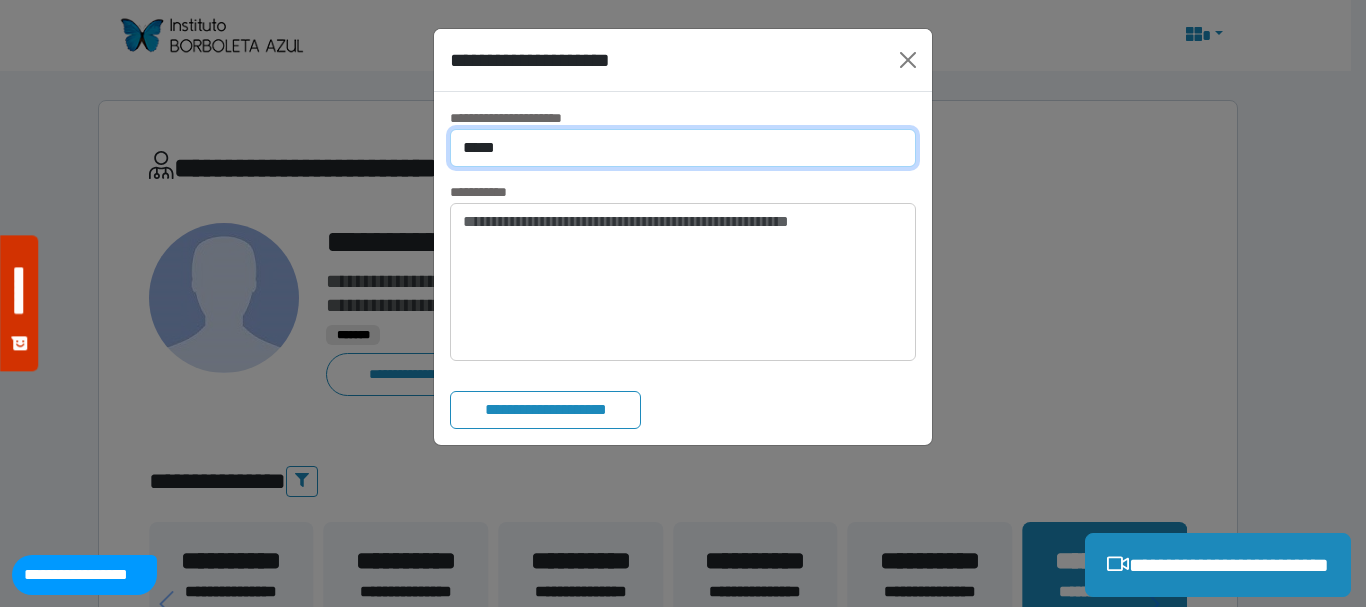 click on "**********" at bounding box center [683, 148] 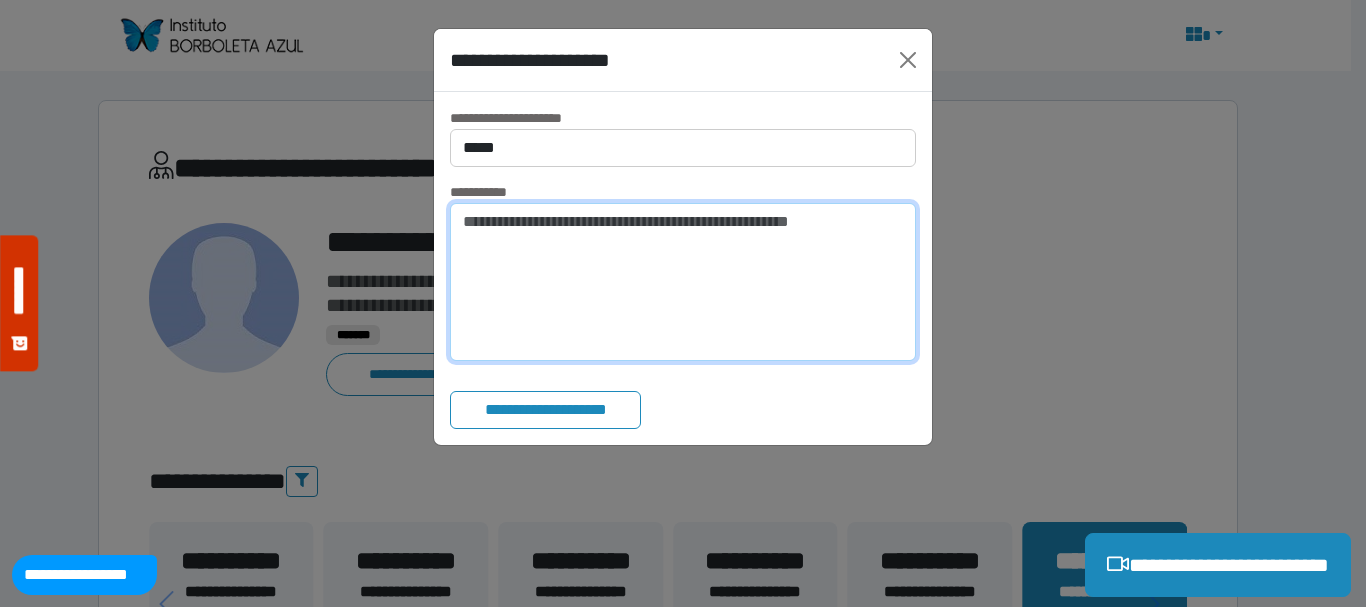 click at bounding box center [683, 282] 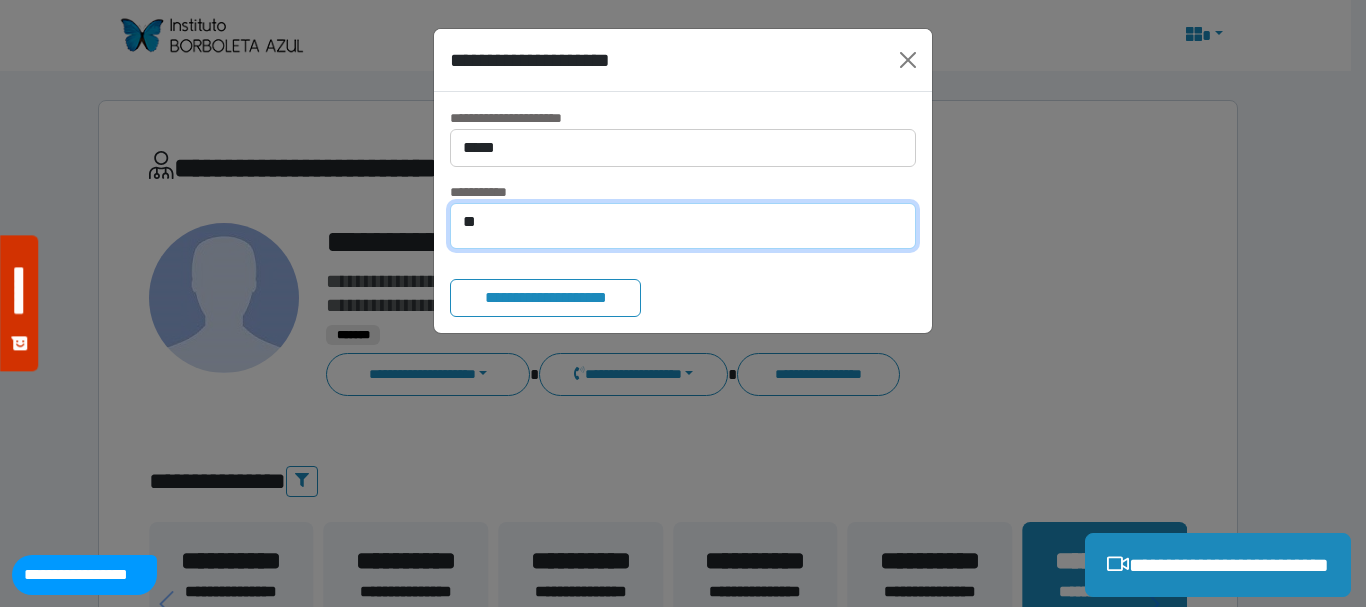 type on "*" 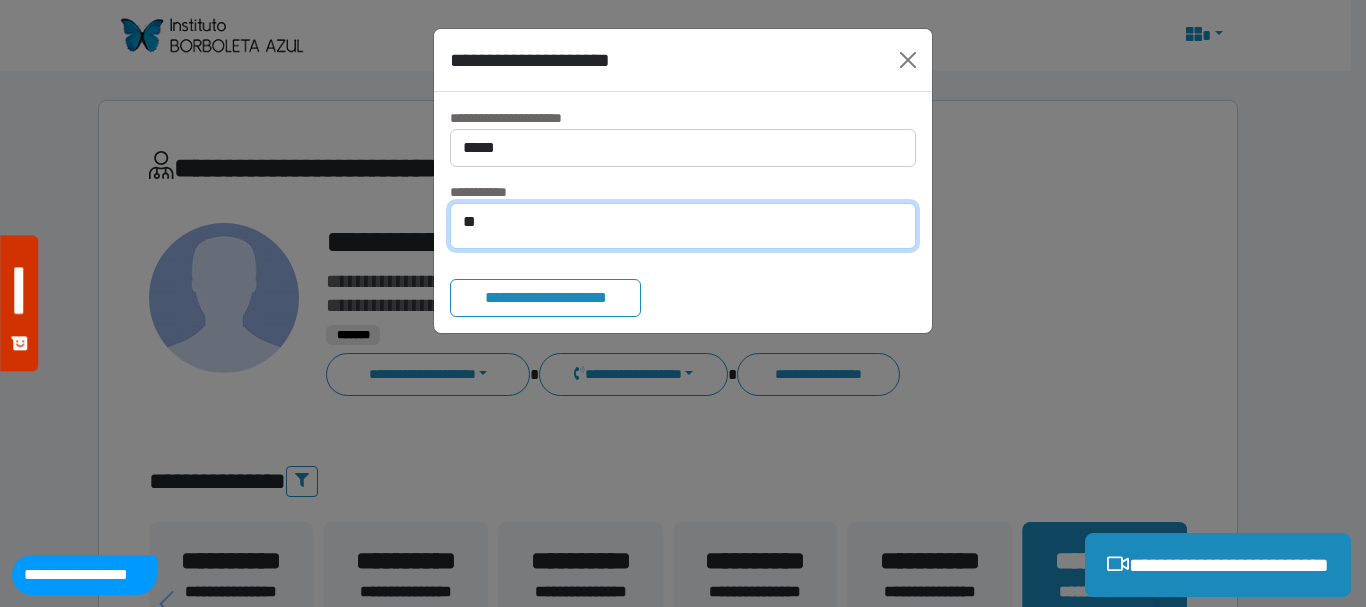 type on "*" 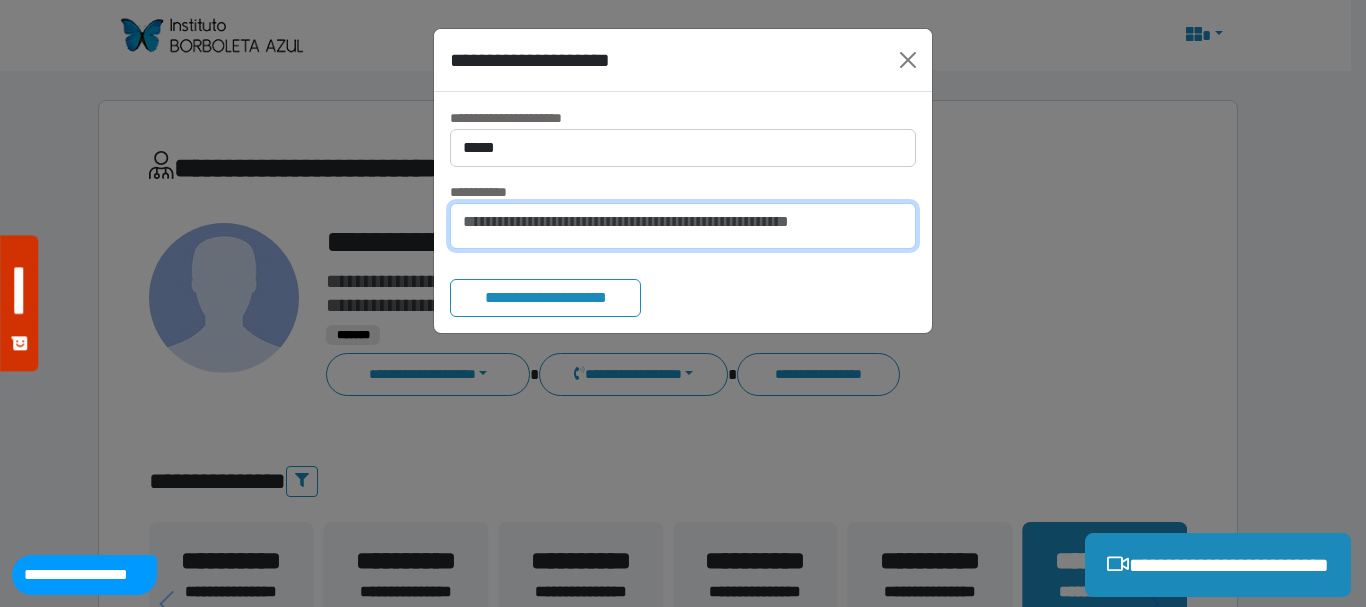 type on "*" 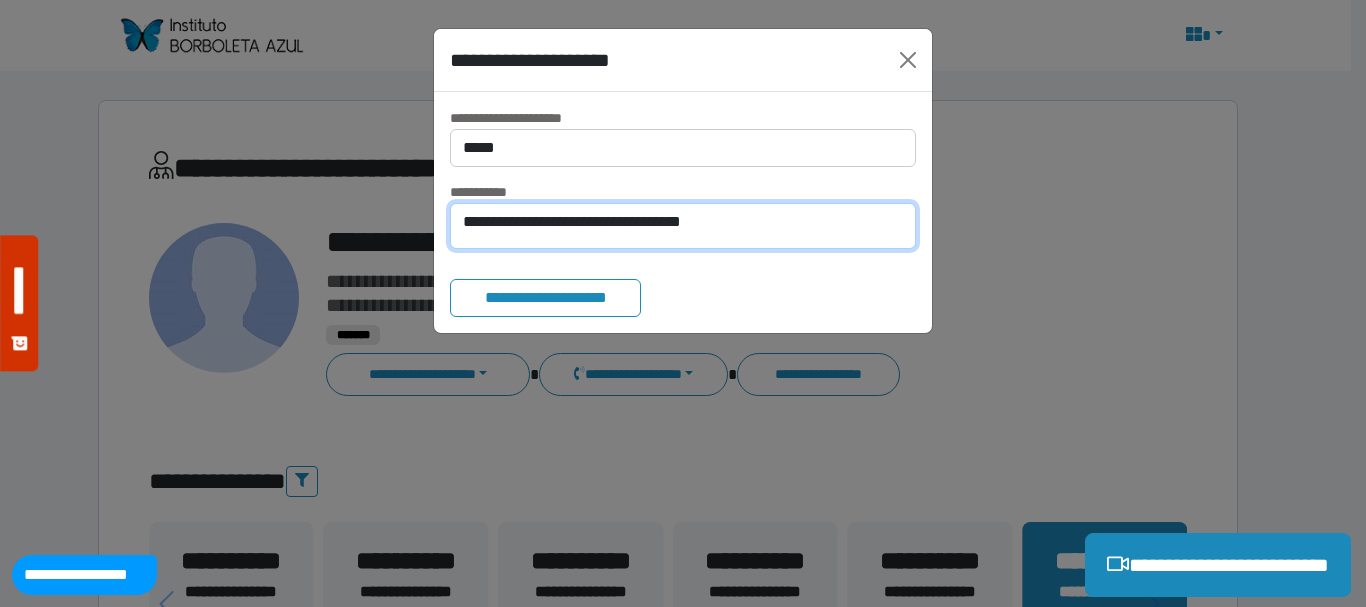 type on "**********" 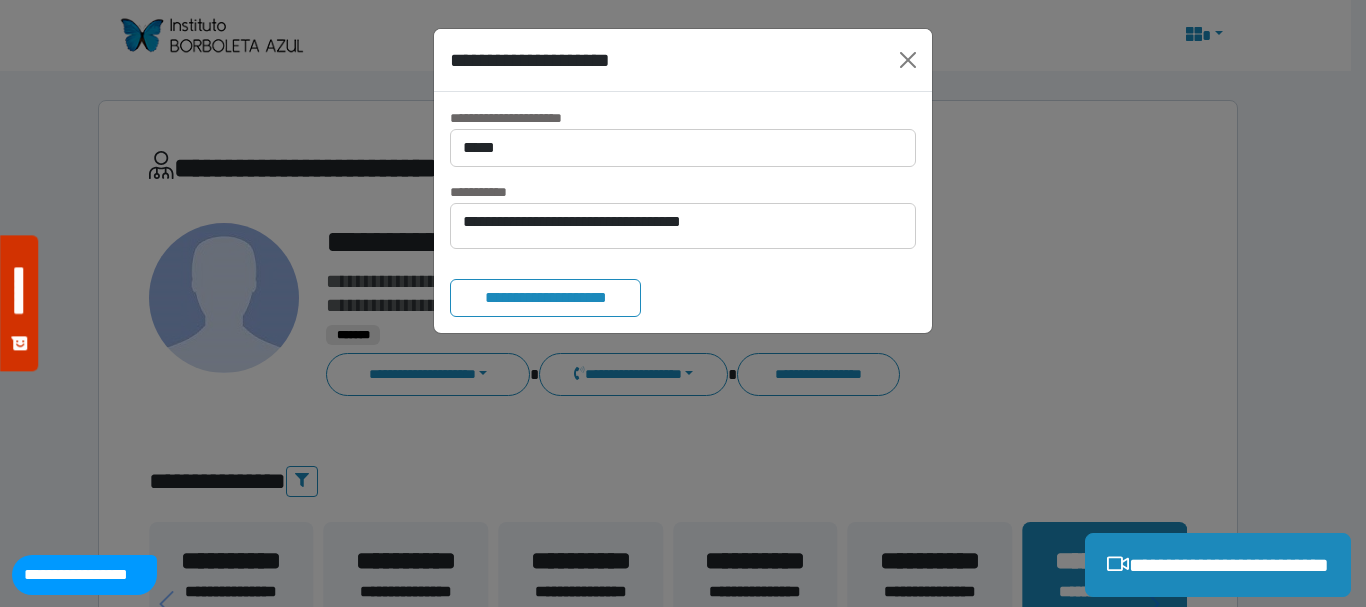 click on "**********" at bounding box center (545, 298) 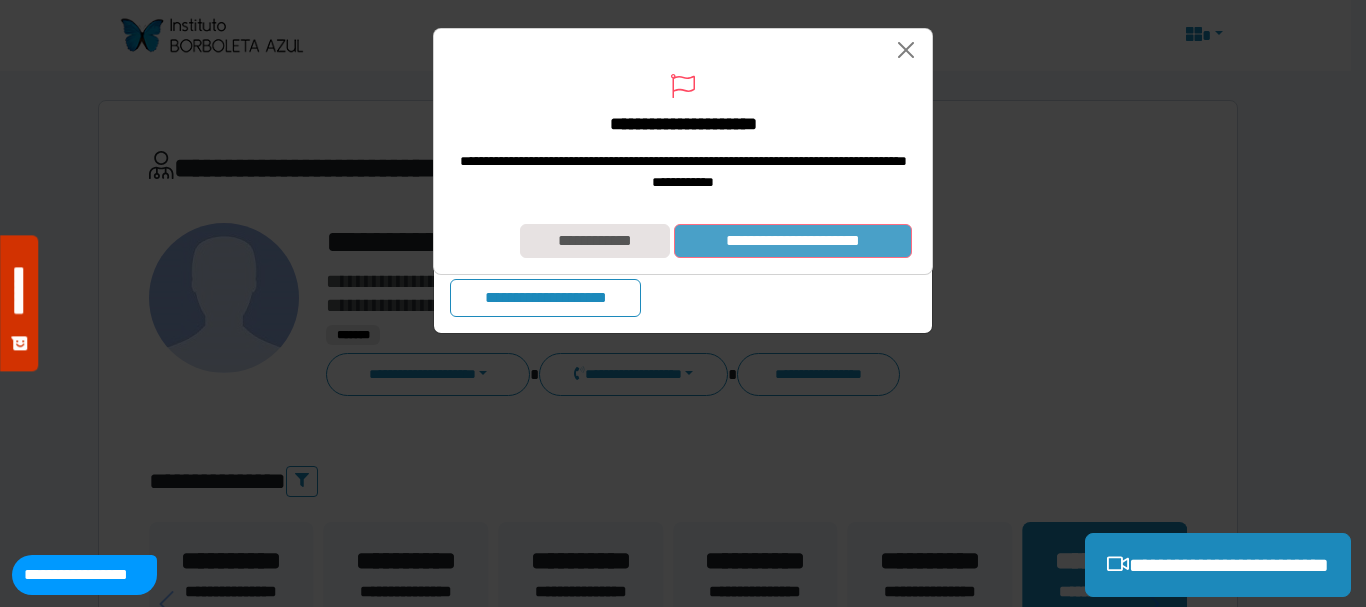 click on "**********" at bounding box center [793, 241] 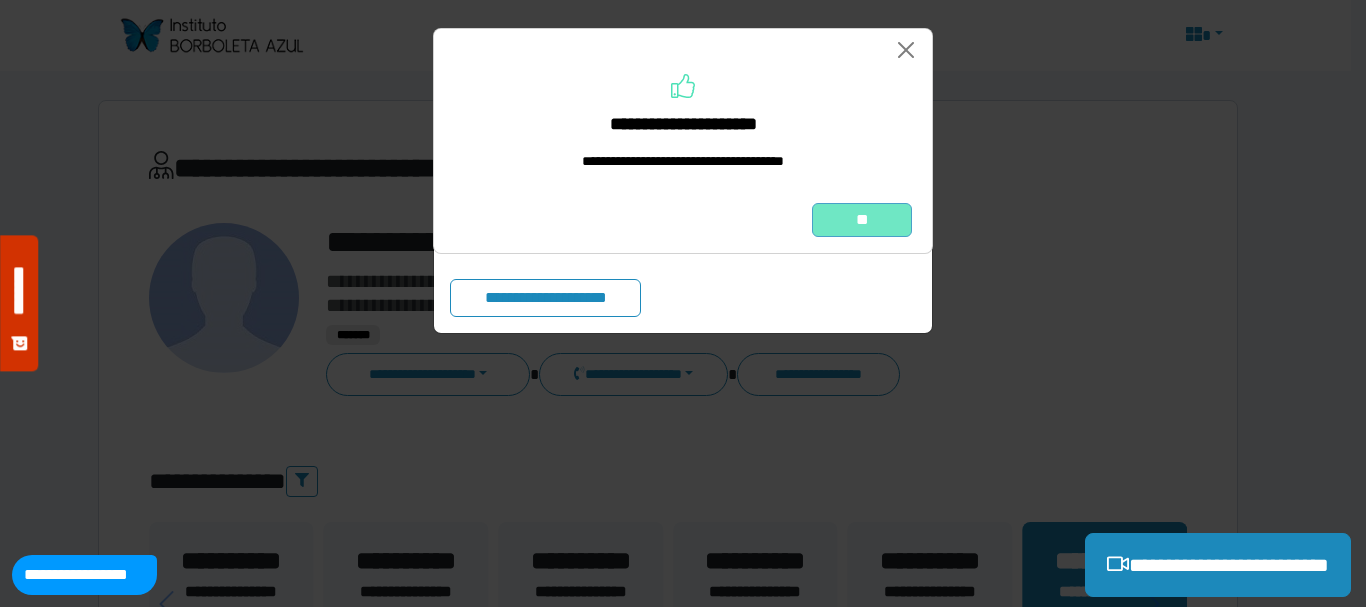 click on "**" at bounding box center [862, 220] 